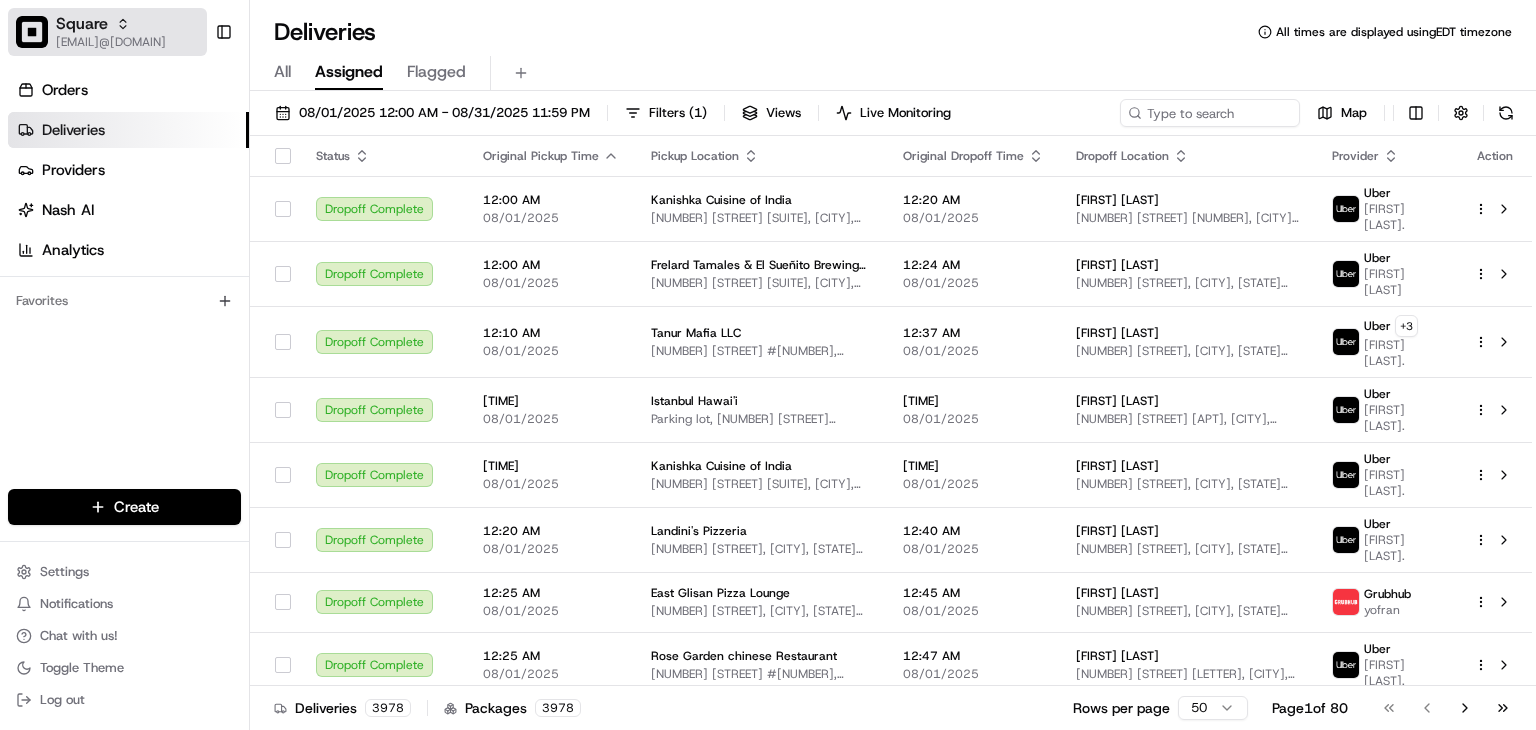 scroll, scrollTop: 0, scrollLeft: 0, axis: both 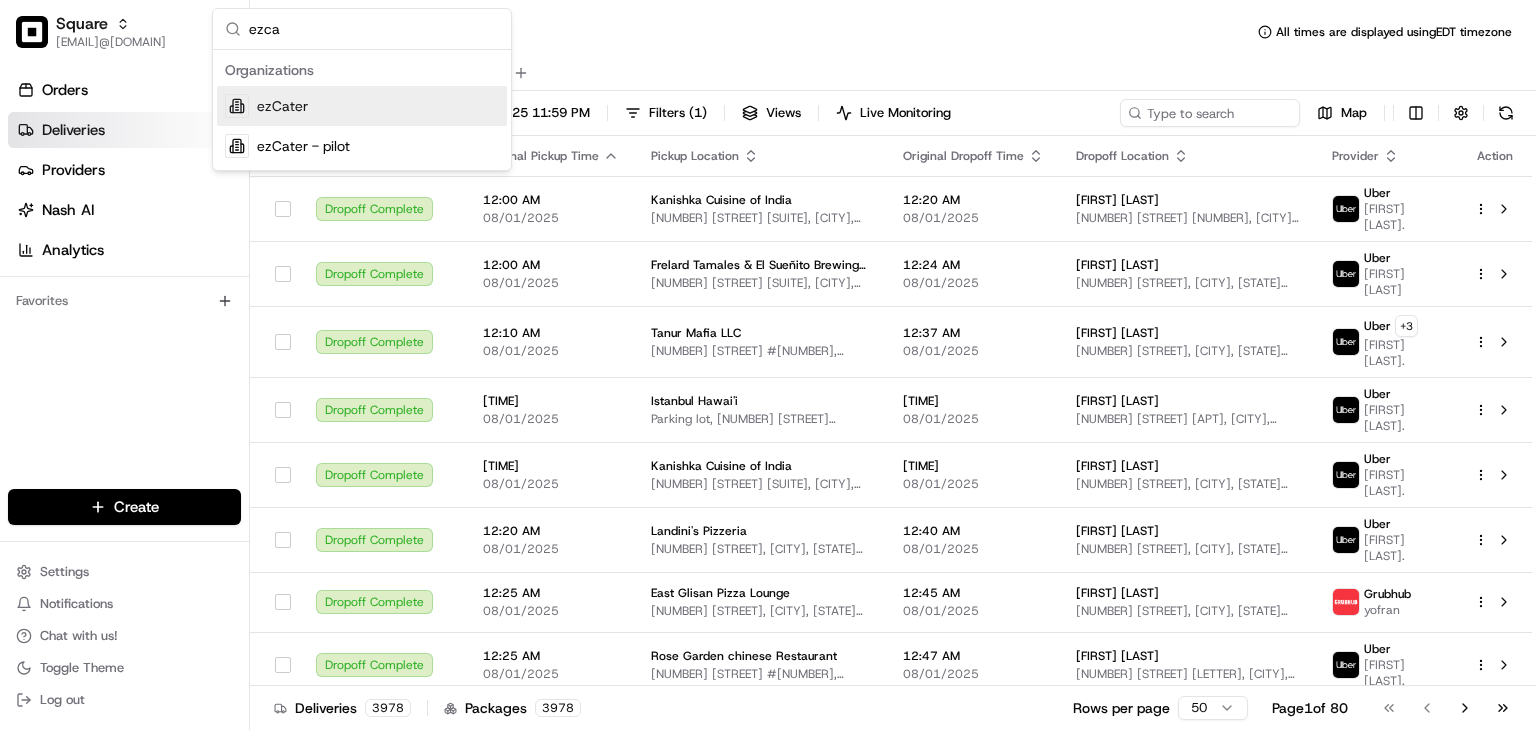type on "ezca" 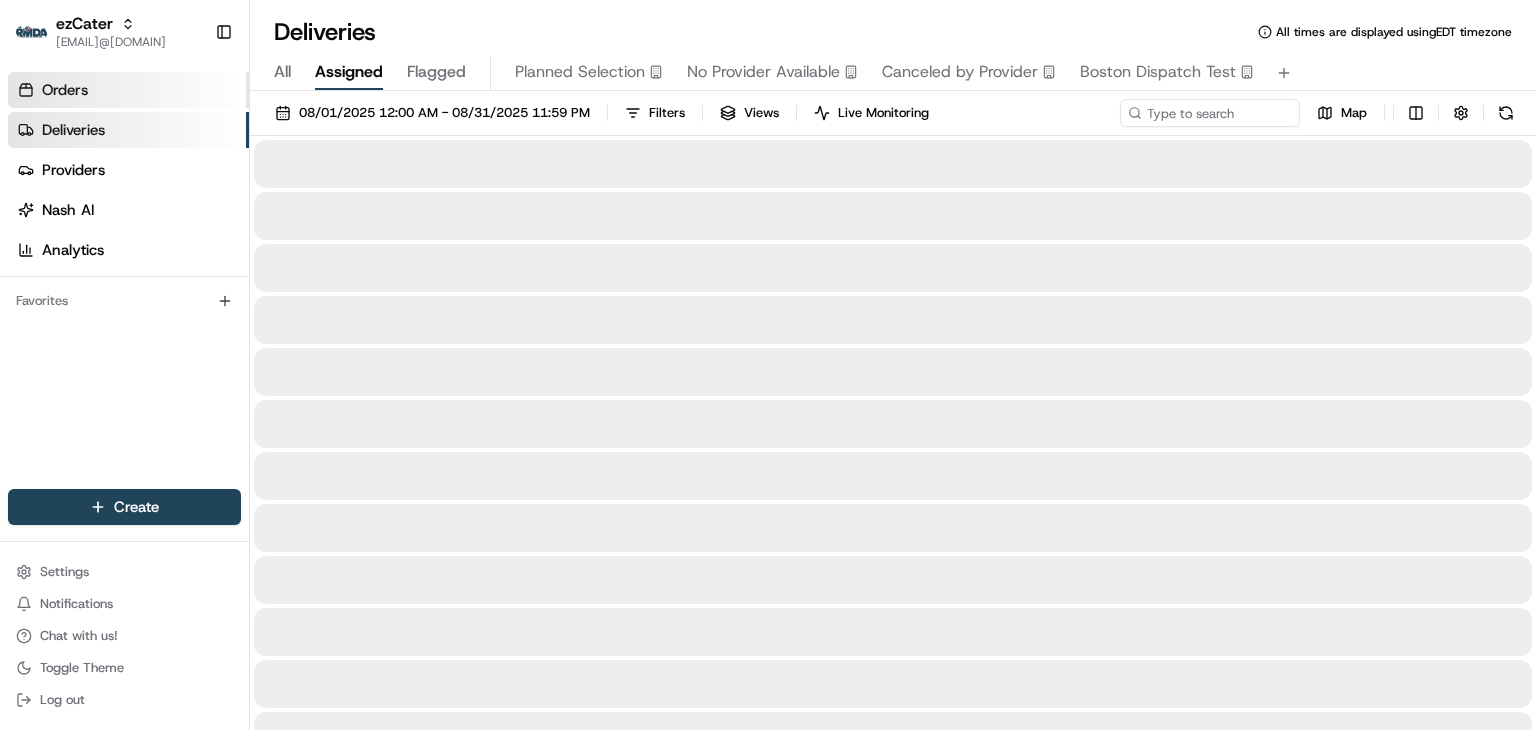 click on "Orders" at bounding box center [65, 90] 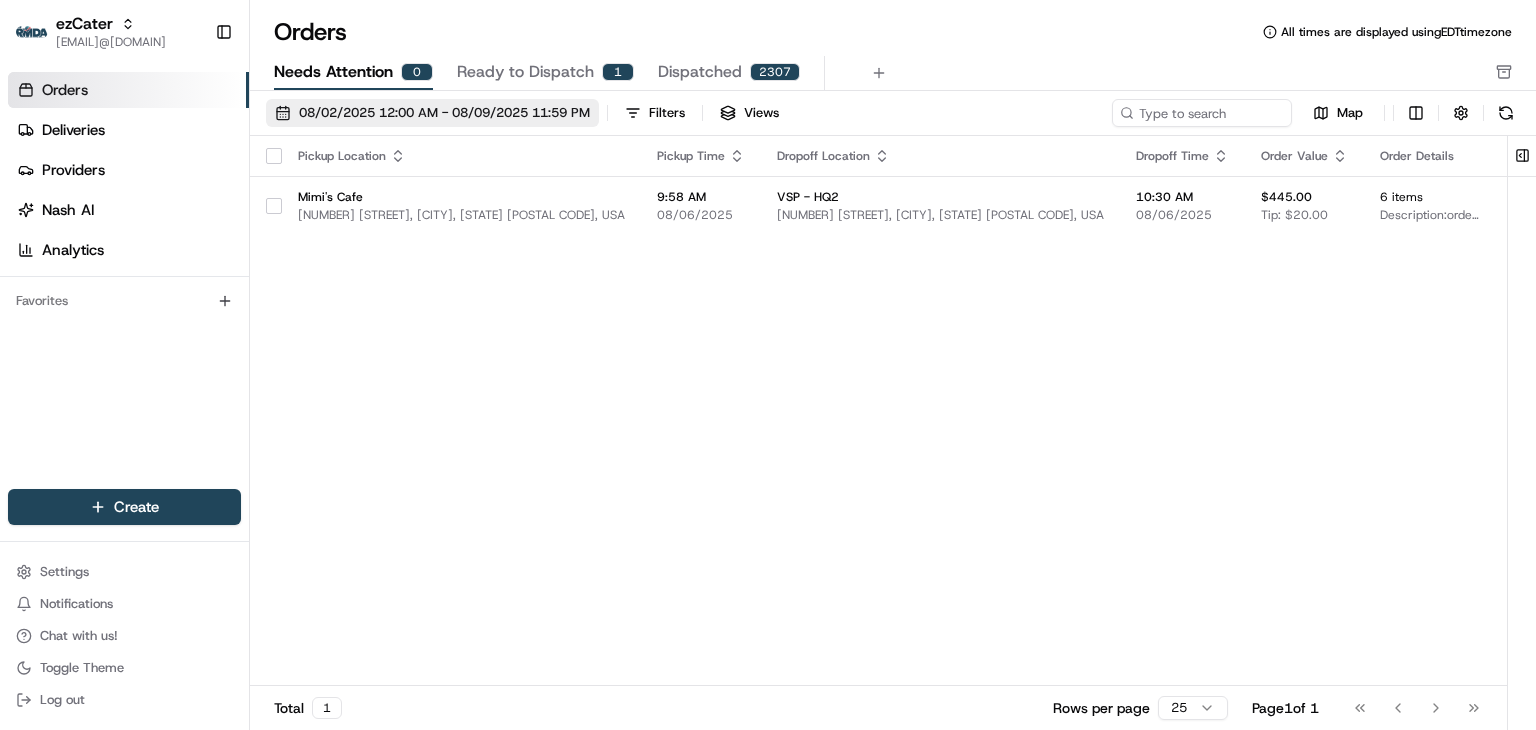 click on "08/02/2025 12:00 AM - 08/09/2025 11:59 PM" at bounding box center (444, 113) 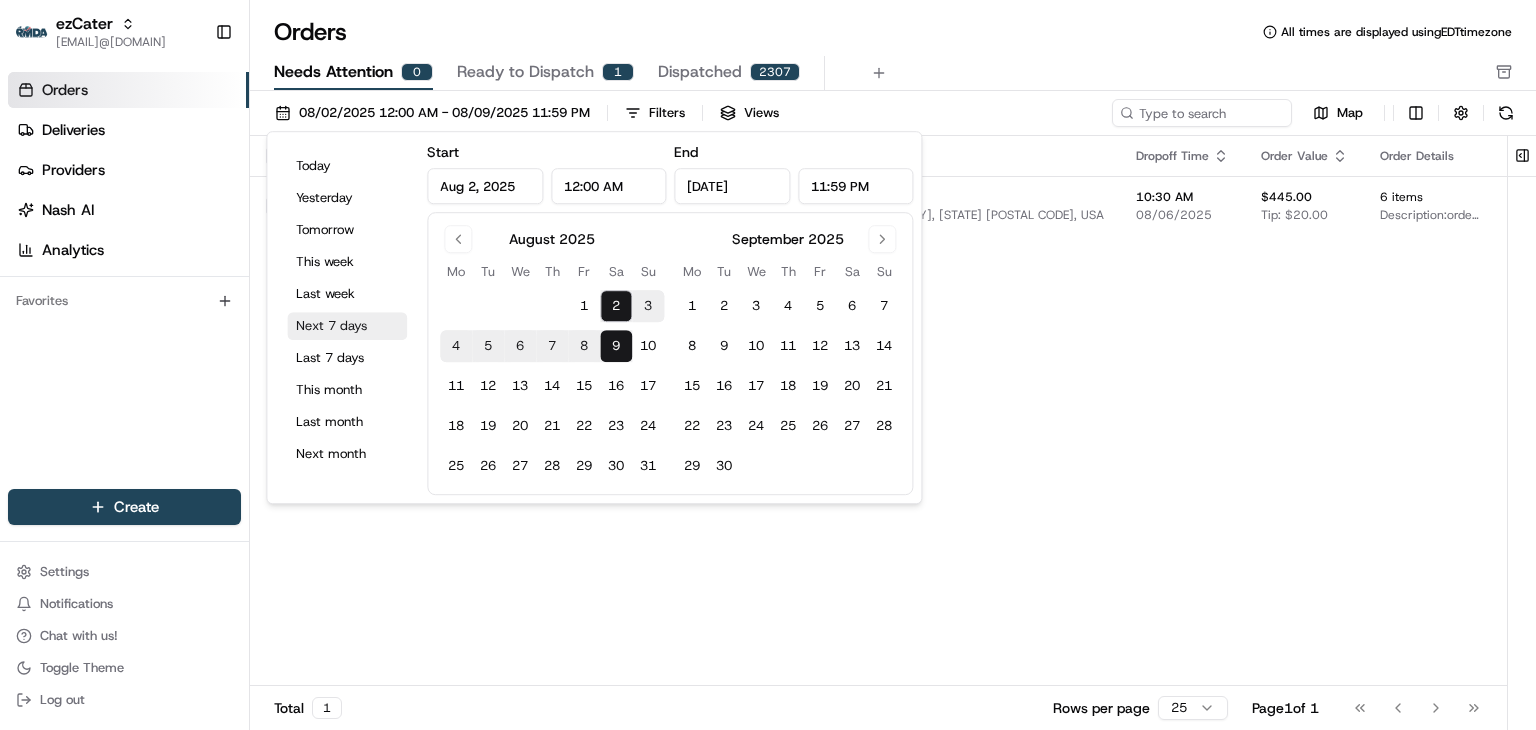 click on "Next 7 days" at bounding box center (347, 326) 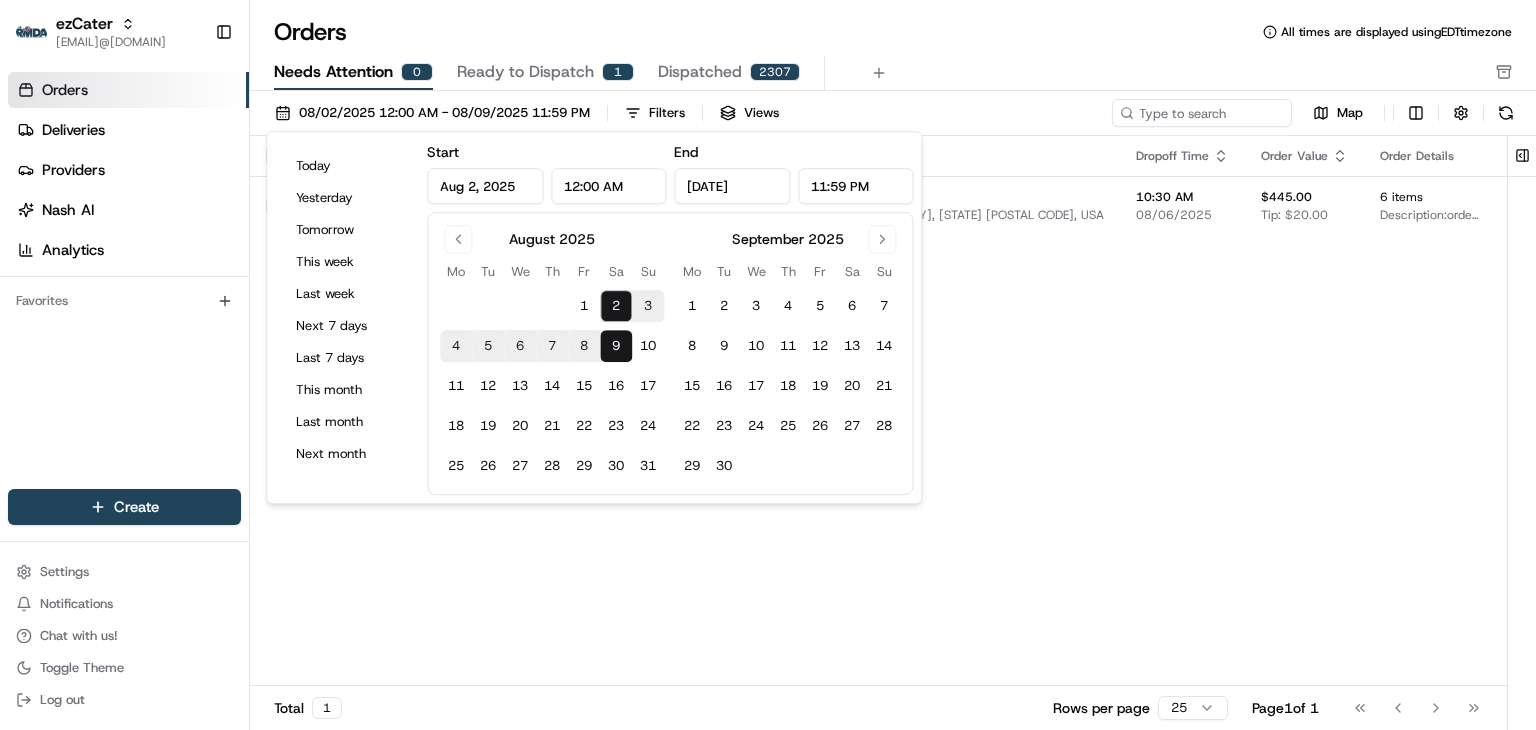 click on "Pickup Location Pickup Time Dropoff Location Dropoff Time Order Value Order Details Delivery Details Actions [BUSINESS NAME] [NUMBER] [STREET], [CITY], [STATE] [POSTAL CODE], [COUNTRY] [TIME] [DATE] [BUSINESS NAME] [NUMBER] [STREET], [CITY], [STATE] [POSTAL CODE], [COUNTRY] [TIME] [DATE] [AMOUNT] Tip: [AMOUNT] [NUMBER] items Description:  order number: [ORDER_ID],
ItemCount: 6,
itemDescriptions:
1 Seasonal Fruit Salad,
1 Croissant Sandwich Tray,
1 Sweet Pastry Basket,
2 Box of Coffee,
1 Box of Decaf Coffee scheduled + 2" at bounding box center (1047, 411) 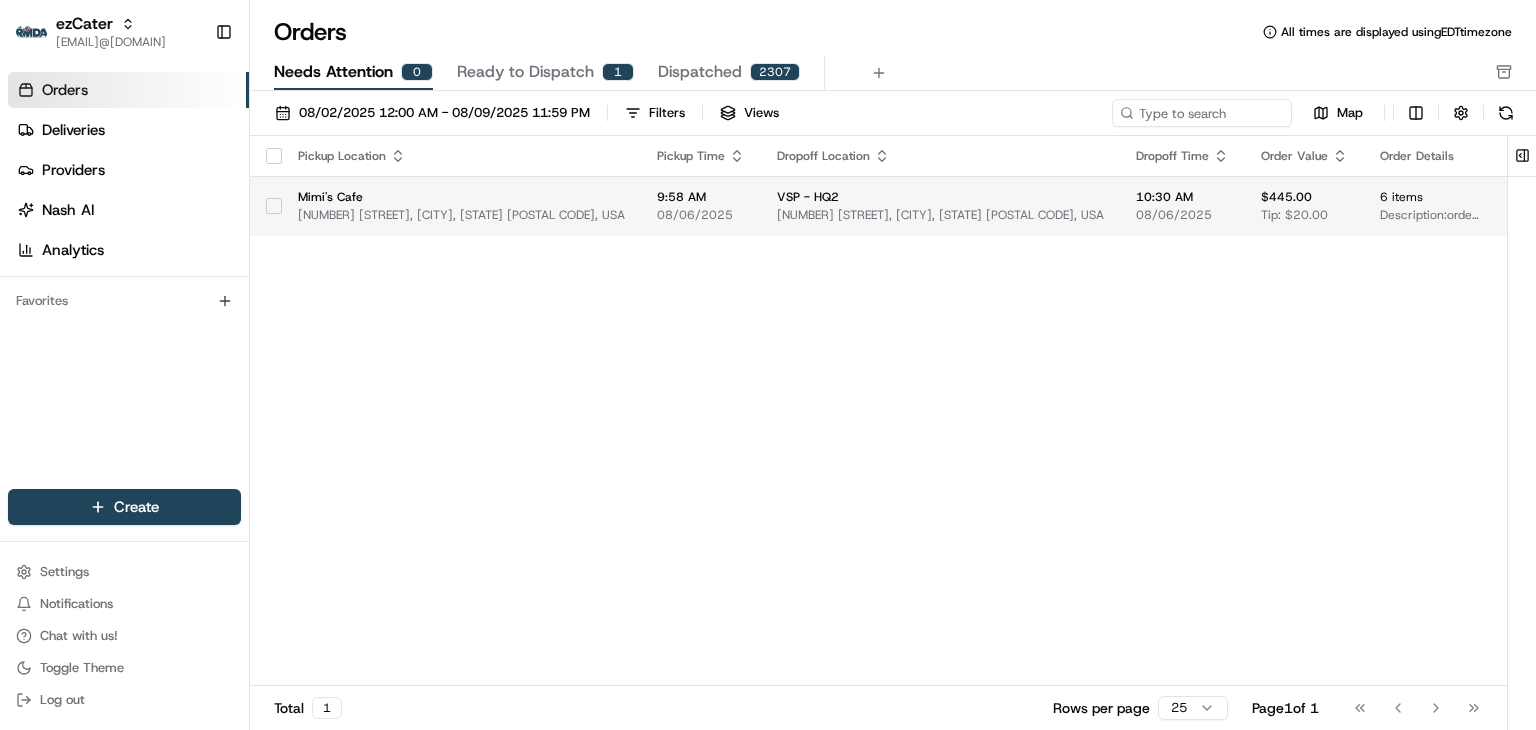 click on "[TIME] [DATE]" at bounding box center [701, 206] 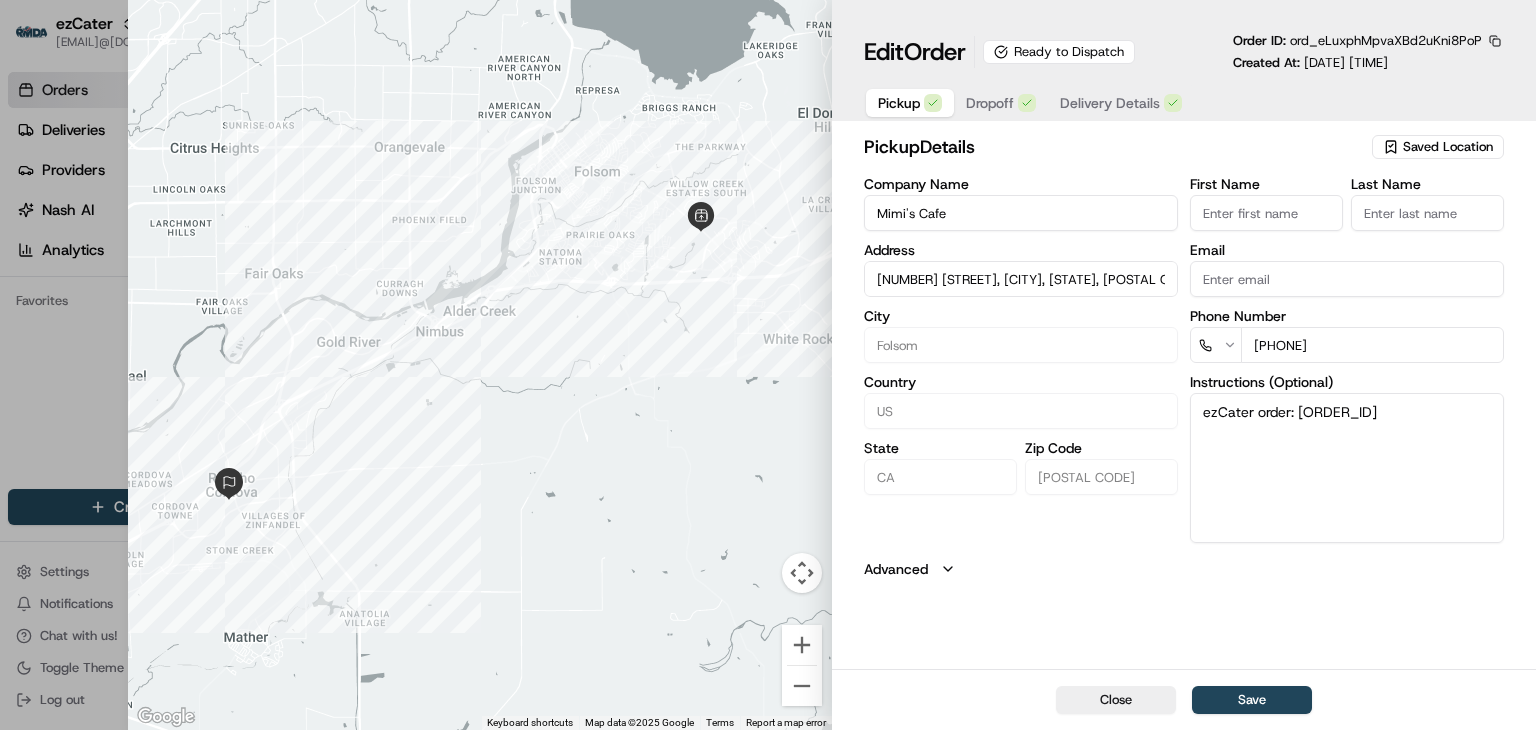 click at bounding box center [768, 365] 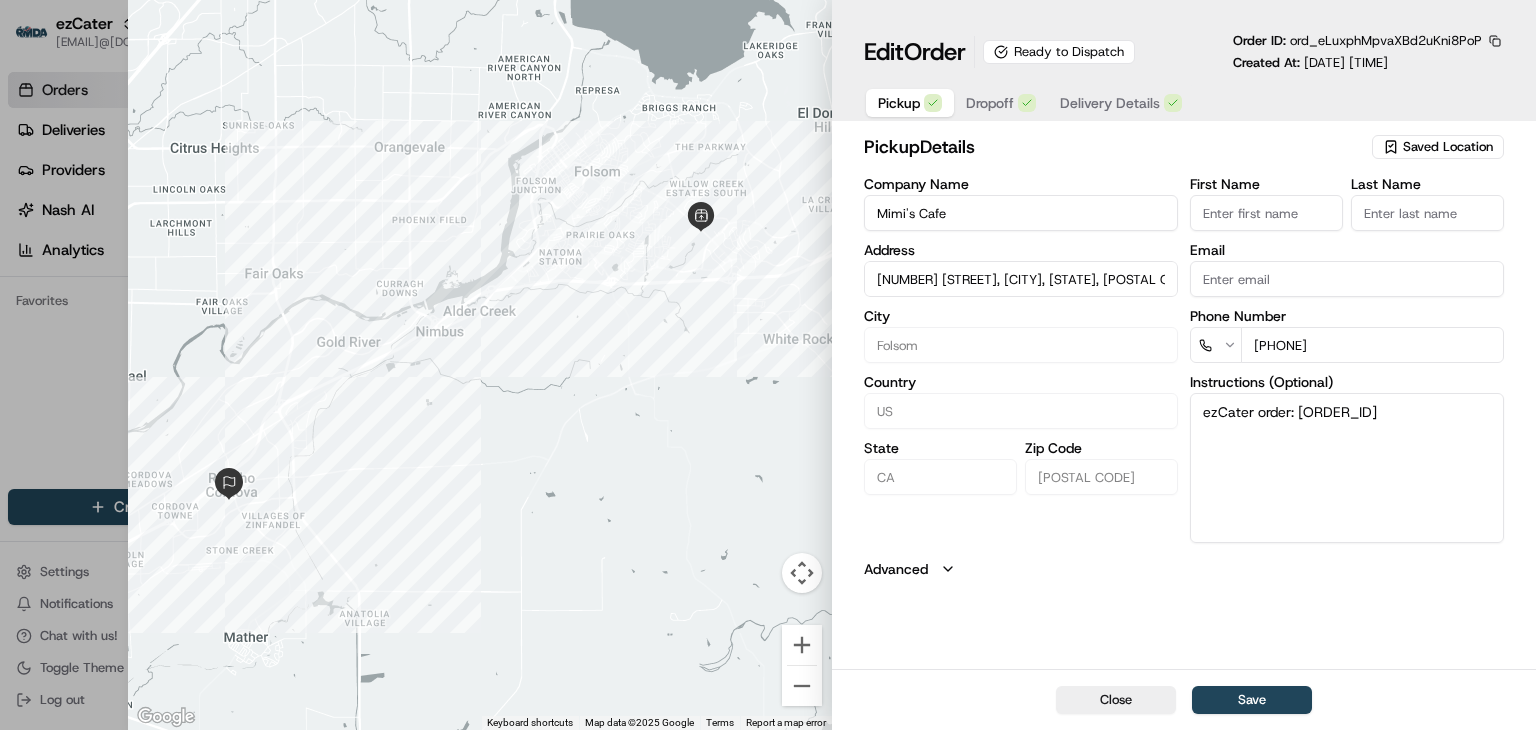 type 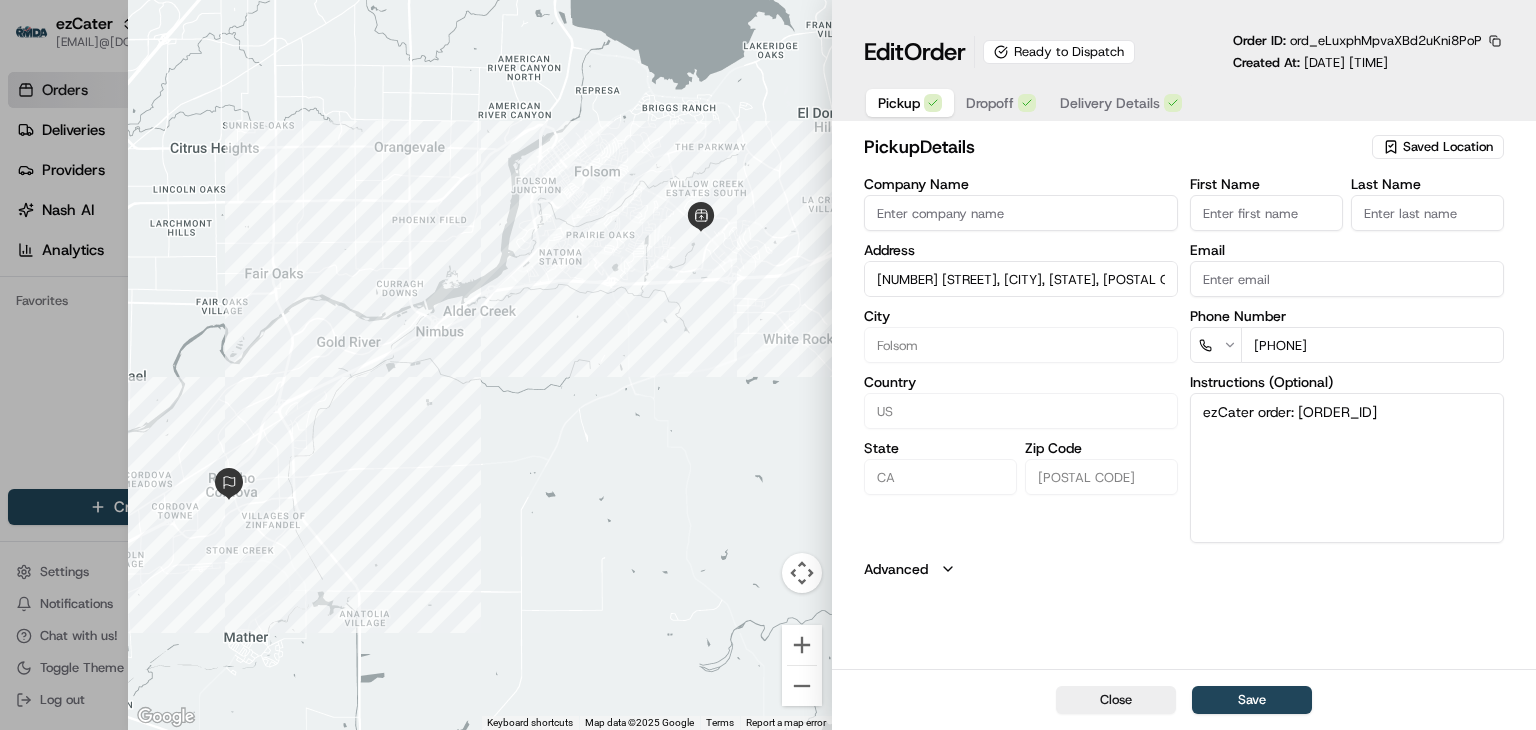 type 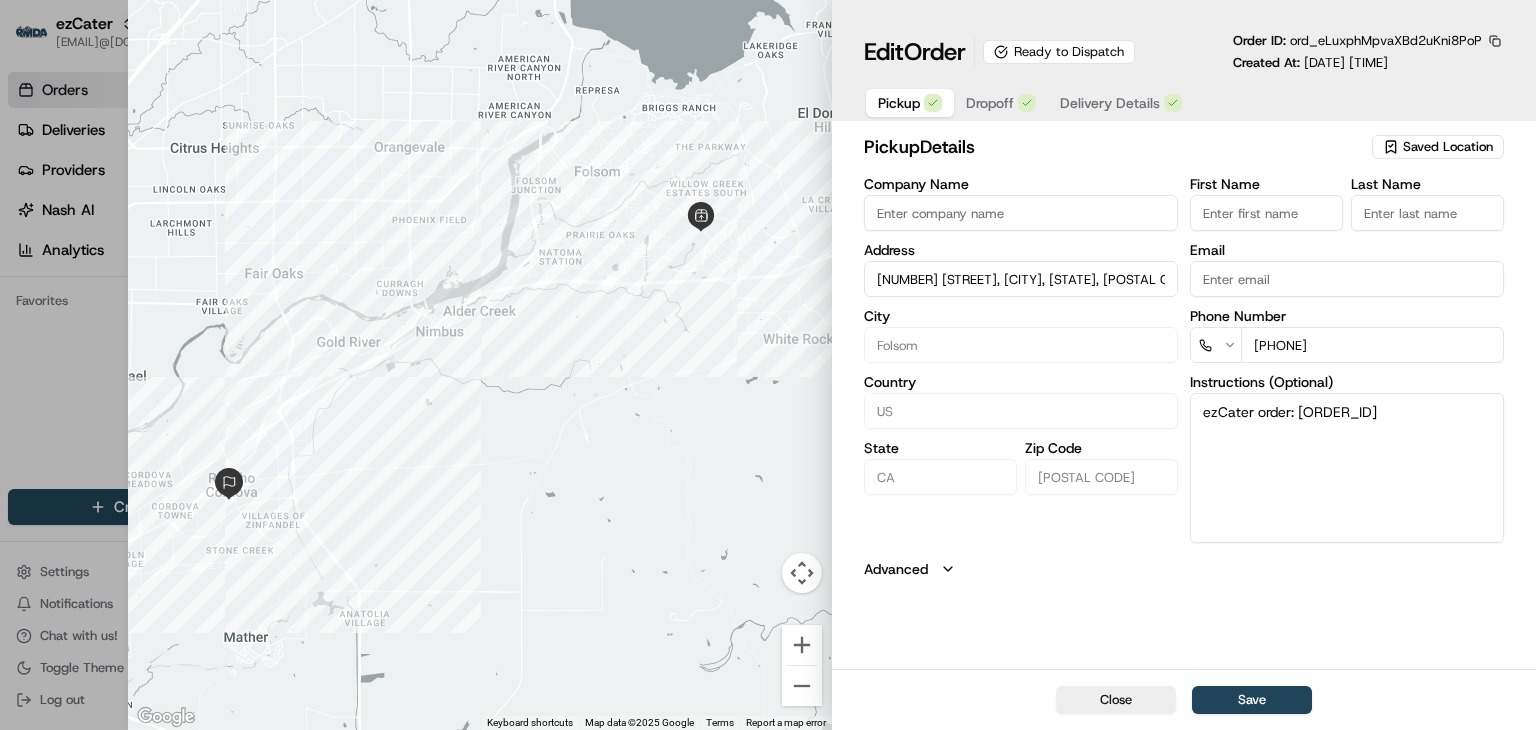 type 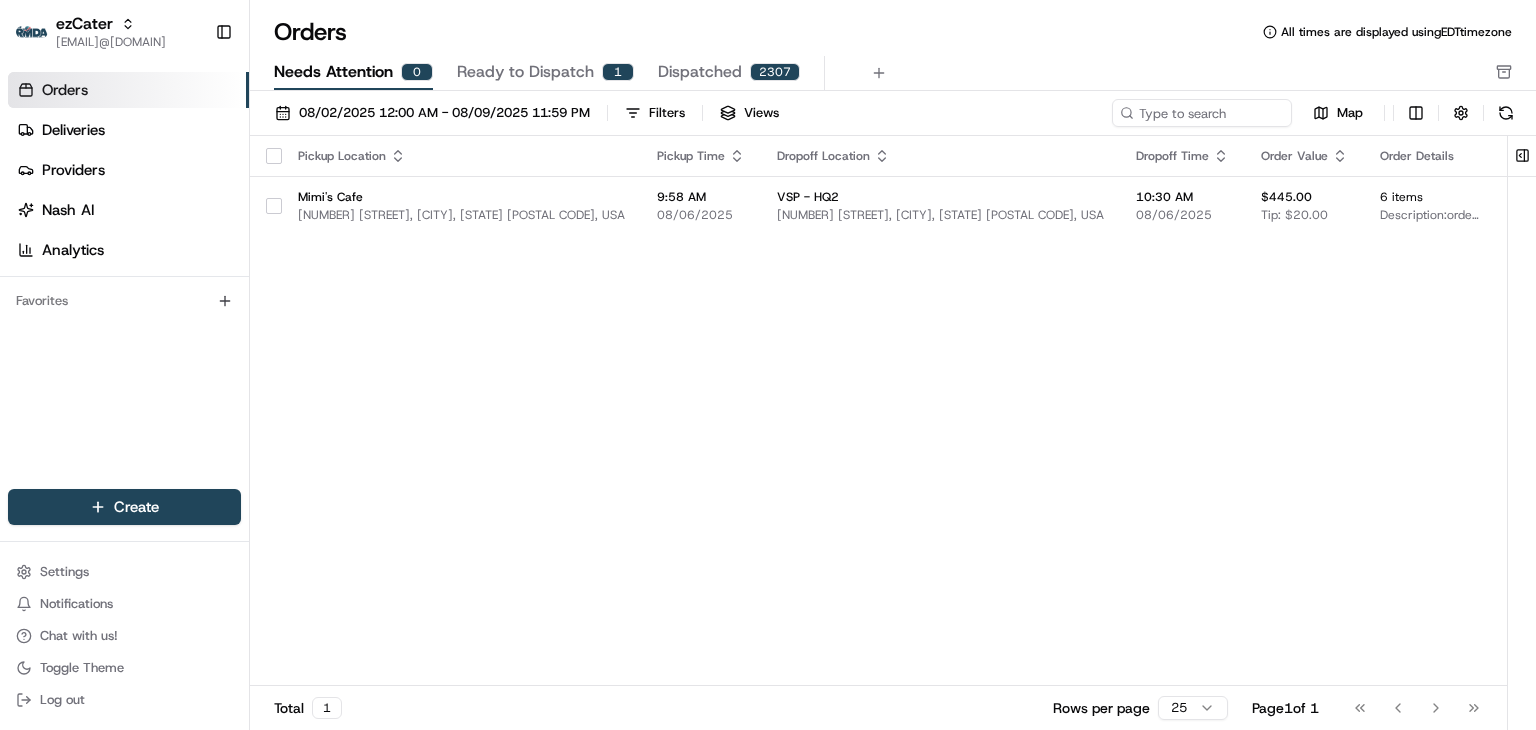 click on "Ready to Dispatch" at bounding box center (525, 72) 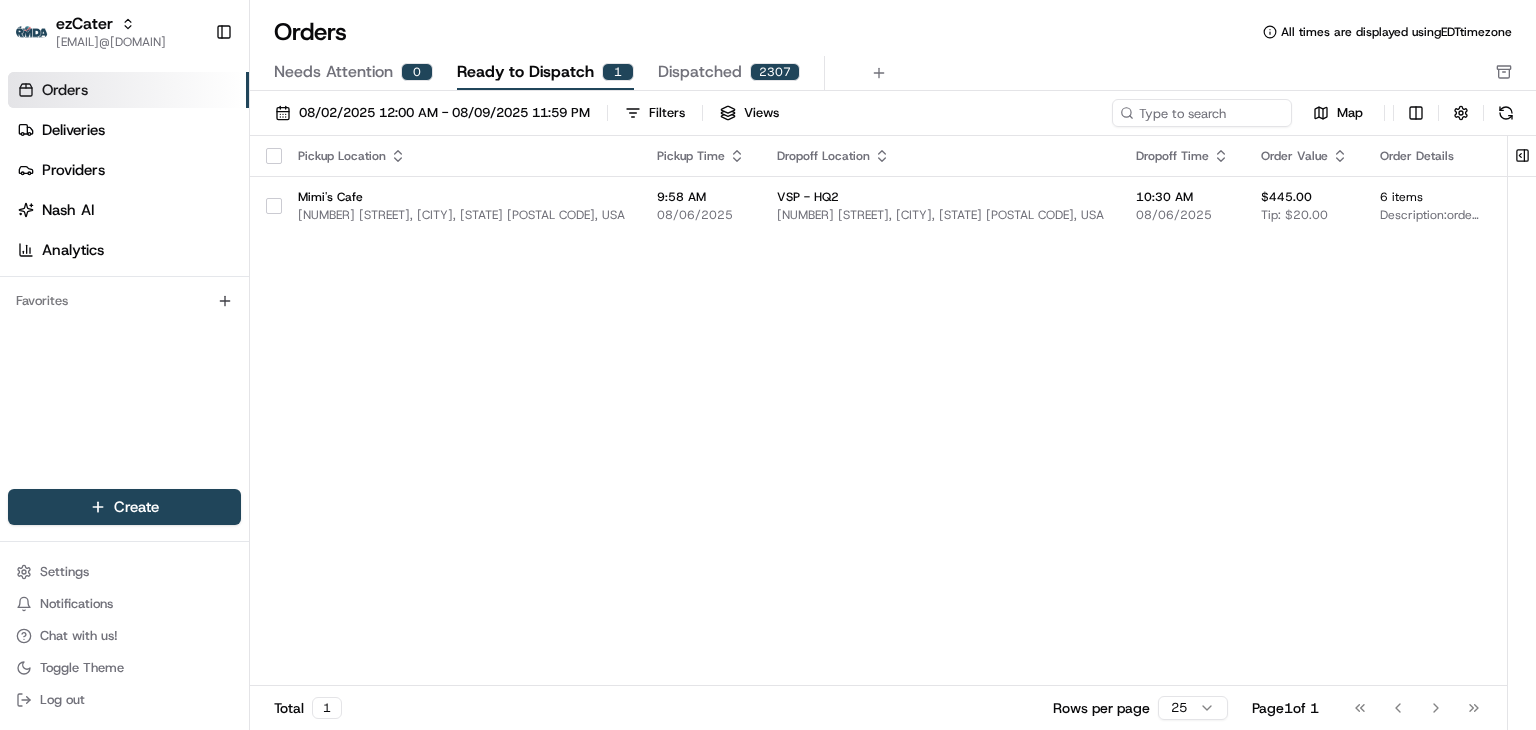 click on "Needs Attention" at bounding box center [333, 72] 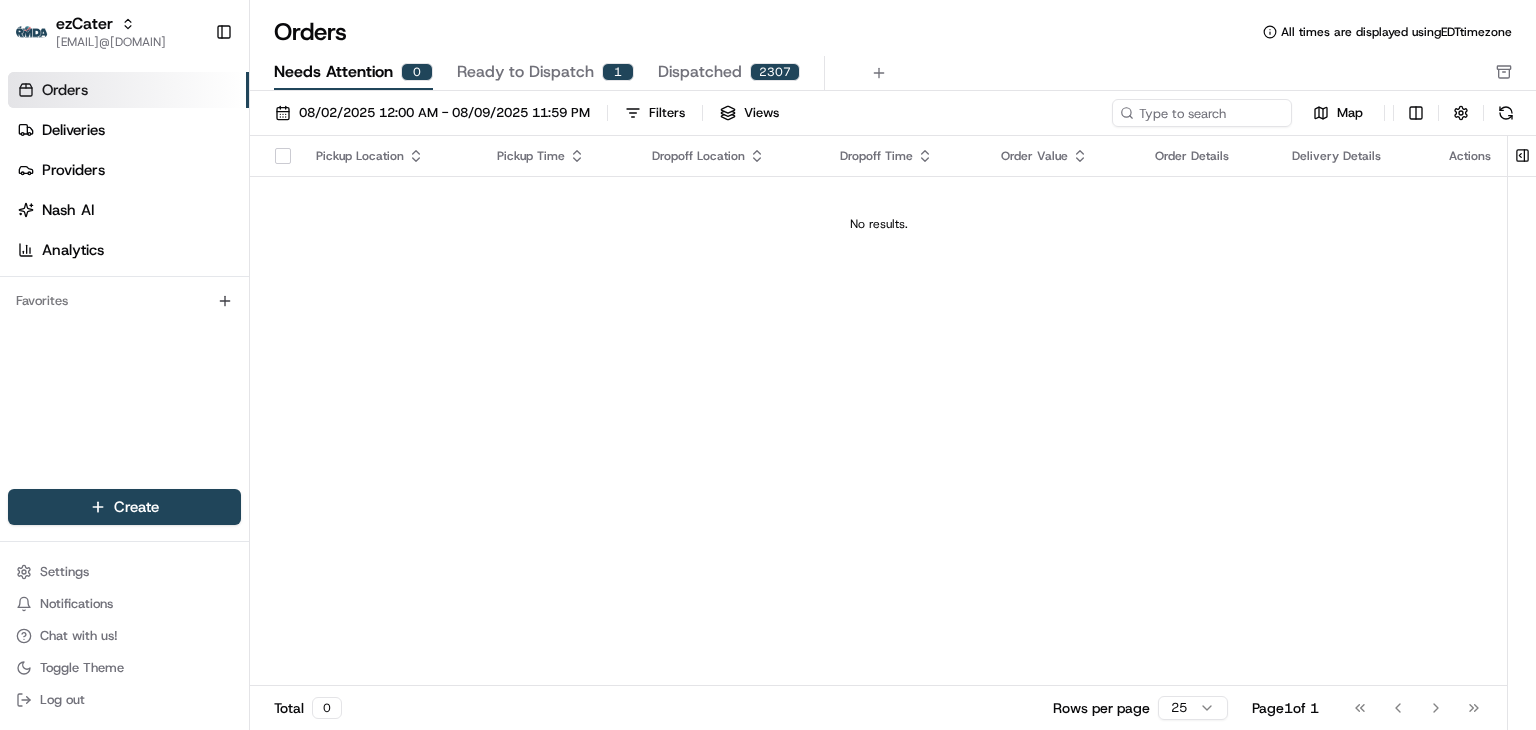 click on "Ready to Dispatch" at bounding box center (525, 72) 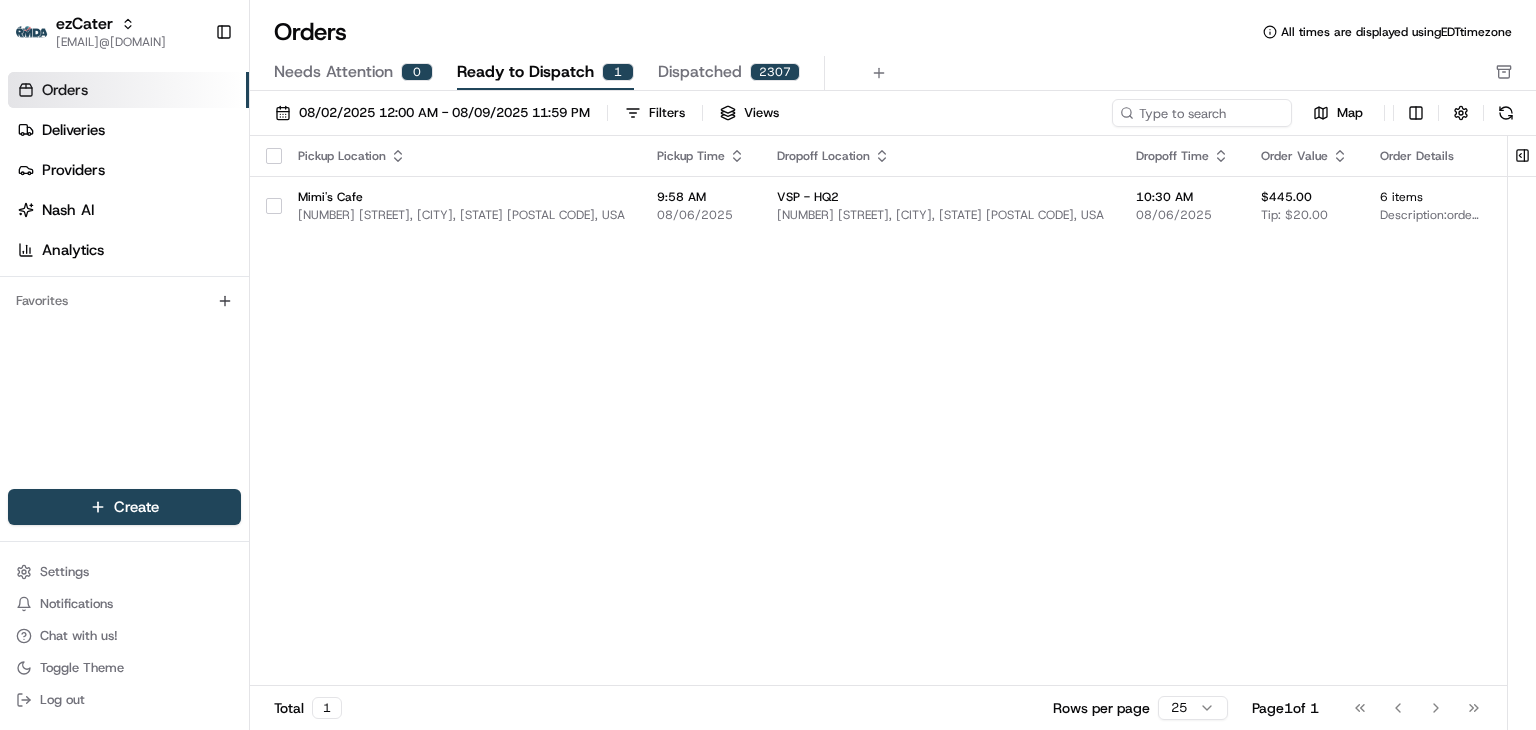 click on "Mimi's Cafe 2719 E Bidwell St, Folsom, CA 95630, USA 9:58 AM 08/06/2025 VSP - HQ2 3188 Zinfandel Dr, Rancho Cordova, CA 95670, USA 10:30 AM 08/06/2025 $445.00 Tip: $20.00 6   items Description:  order number: 2XTRT0,
ItemCount: 6,
itemDescriptions:
1 Seasonal Fruit Salad,
1 Croissant Sandwich Tray,
1 Sweet Pastry Basket,
2 Box of Coffee,
1 Box of Decaf Coffee scheduled + 2 Assign Provider" at bounding box center [1122, 411] 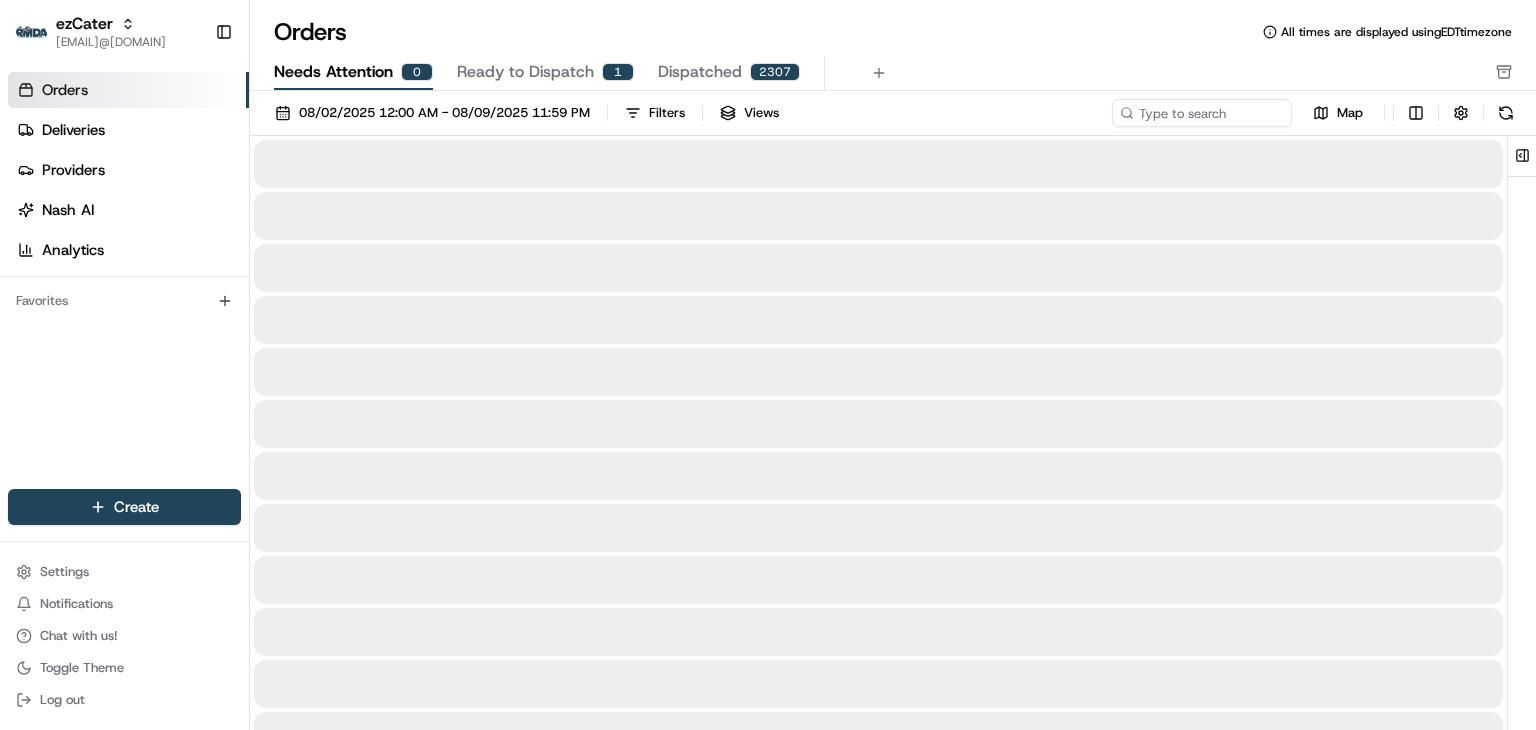 click on "Needs Attention" at bounding box center (333, 72) 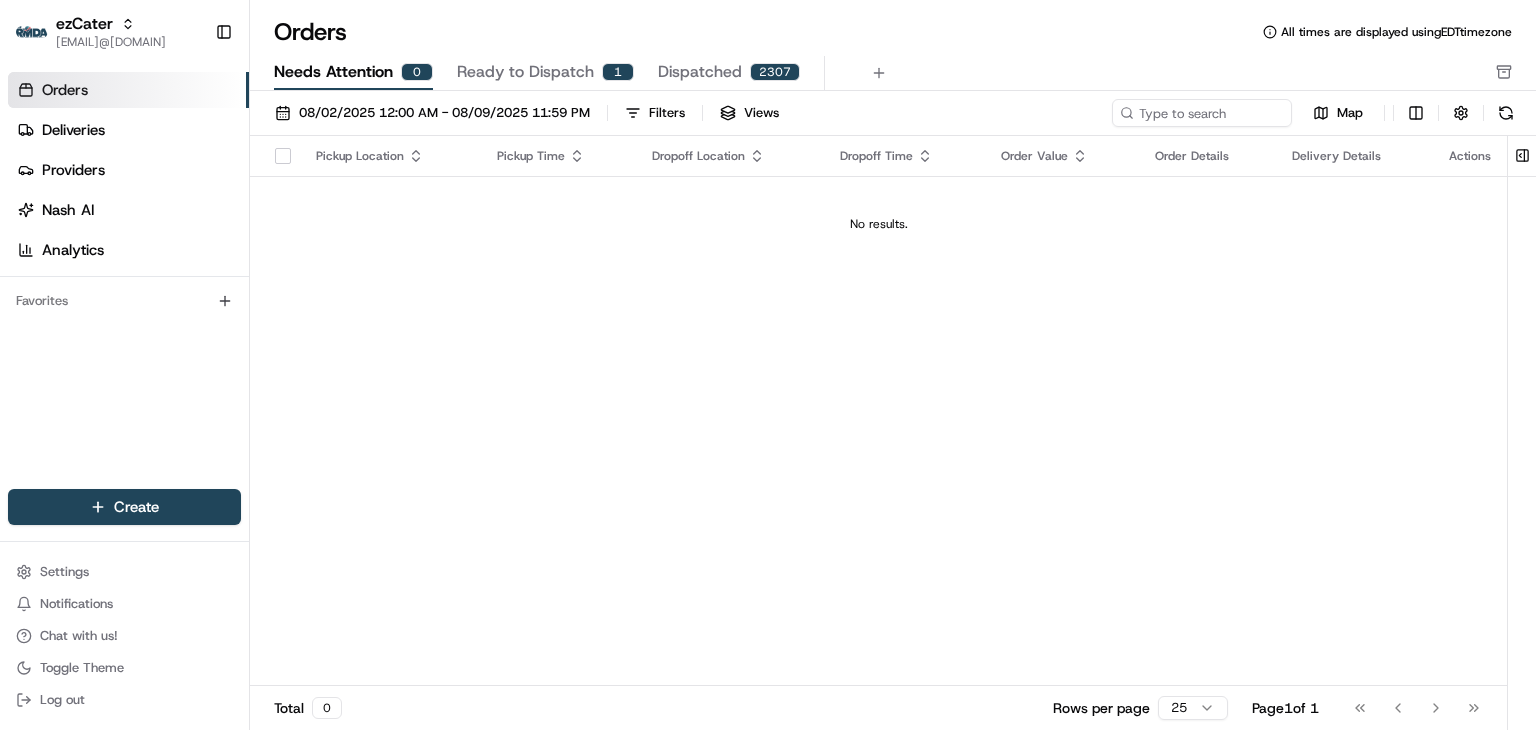 click on "Dispatched" at bounding box center (700, 72) 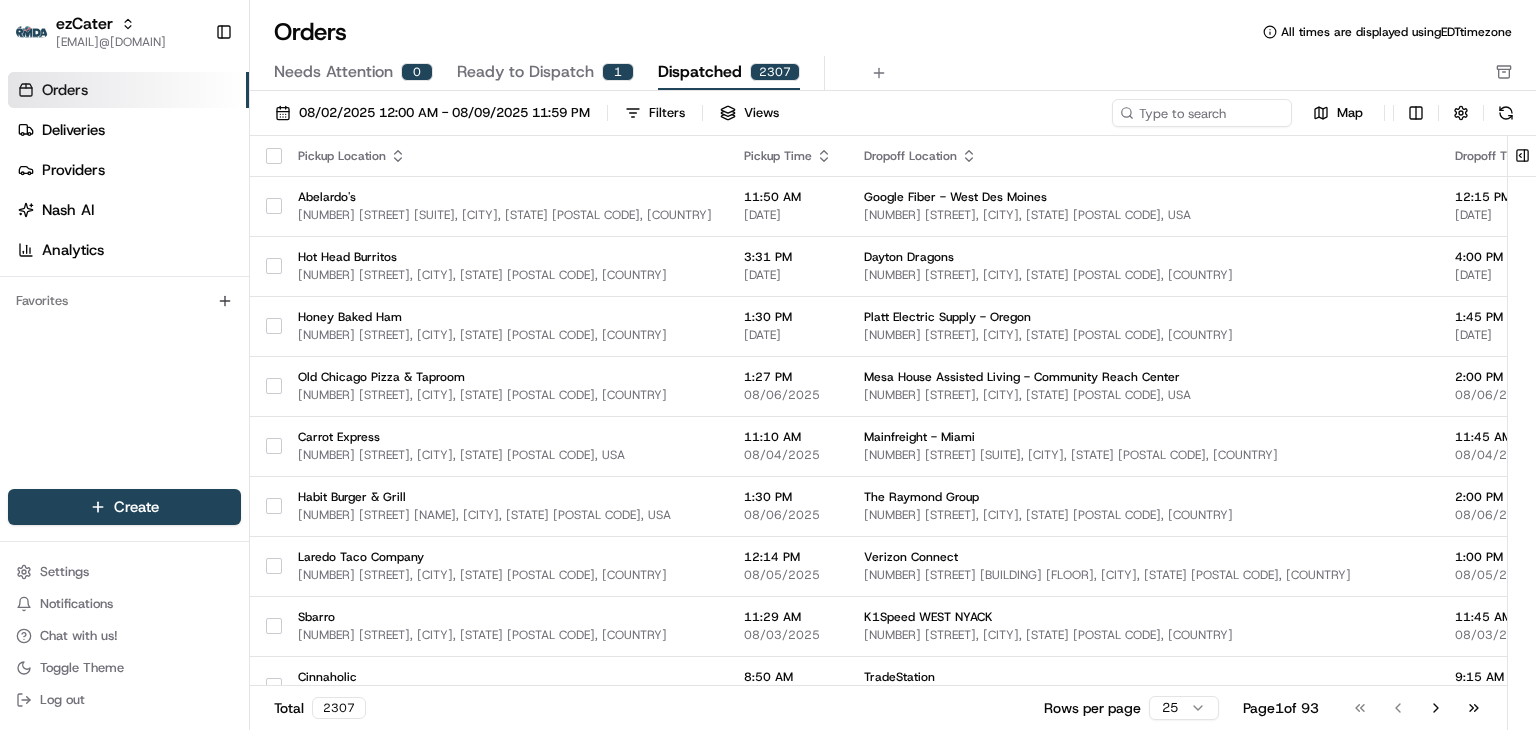 click on "Ready to Dispatch" at bounding box center [525, 72] 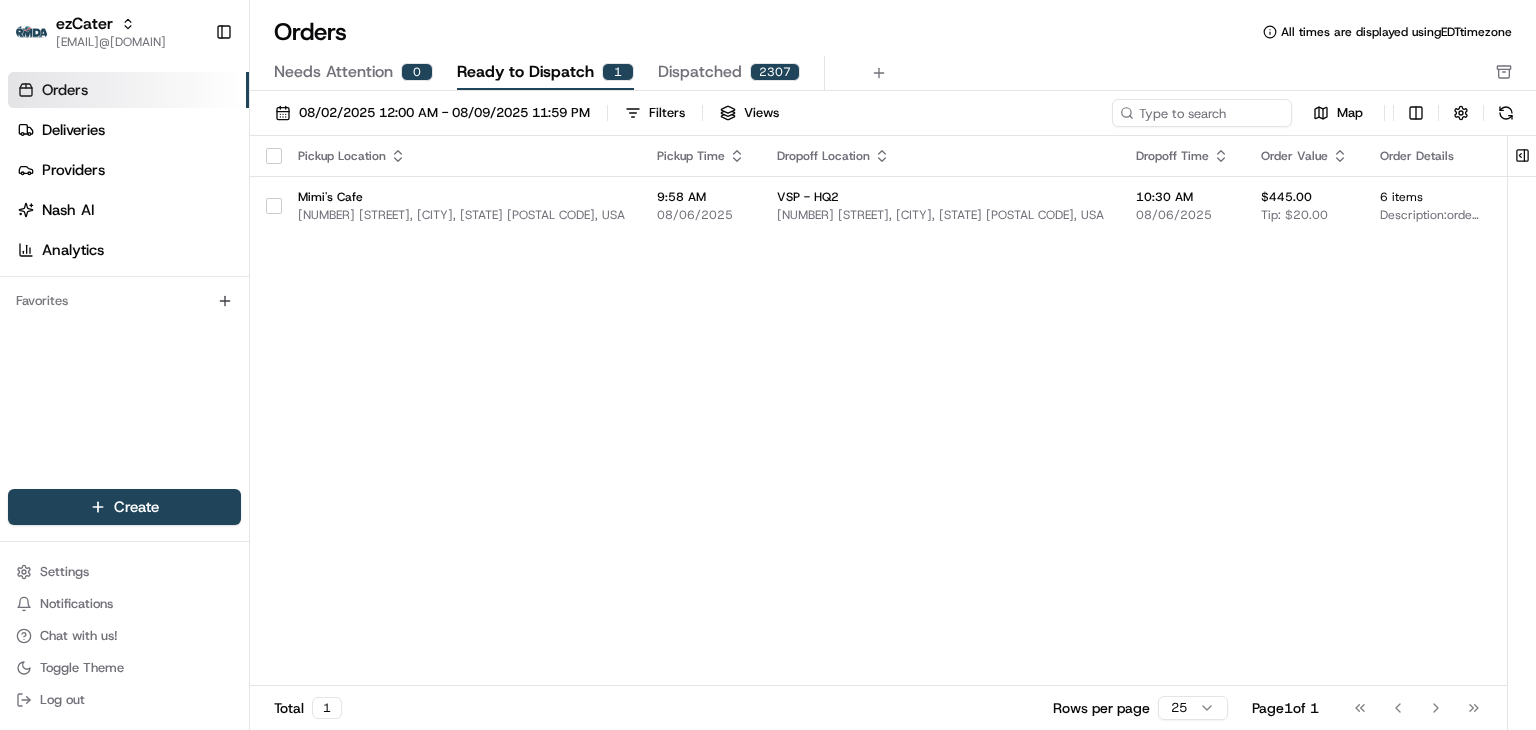 click on "[DATE] [TIME] - [DATE] [TIME] Filters Views Map Pickup Location Pickup Time Dropoff Location Dropoff Time Order Value Order Details Delivery Details Provider Actions [BUSINESS NAME] [NUMBER] [STREET], [CITY], [STATE] [POSTAL CODE], [COUNTRY] [TIME] [DATE] [BUSINESS NAME] [NUMBER] [STREET], [CITY], [STATE] [POSTAL CODE], [COUNTRY] [TIME] [DATE] [AMOUNT] Tip: [AMOUNT] [NUMBER] items Description:  order number: [ORDER_ID],
ItemCount: 6,
itemDescriptions:
1 Seasonal Fruit Salad,
1 Croissant Sandwich Tray,
1 Sweet Pastry Basket,
2 Box of Coffee,
1 Box of Decaf Coffee scheduled + 2 Assign Provider Total 1 Rows per page 25 Page  1  of   1 Go to first page Go to previous page Go to next page Go to last page" at bounding box center [893, 417] 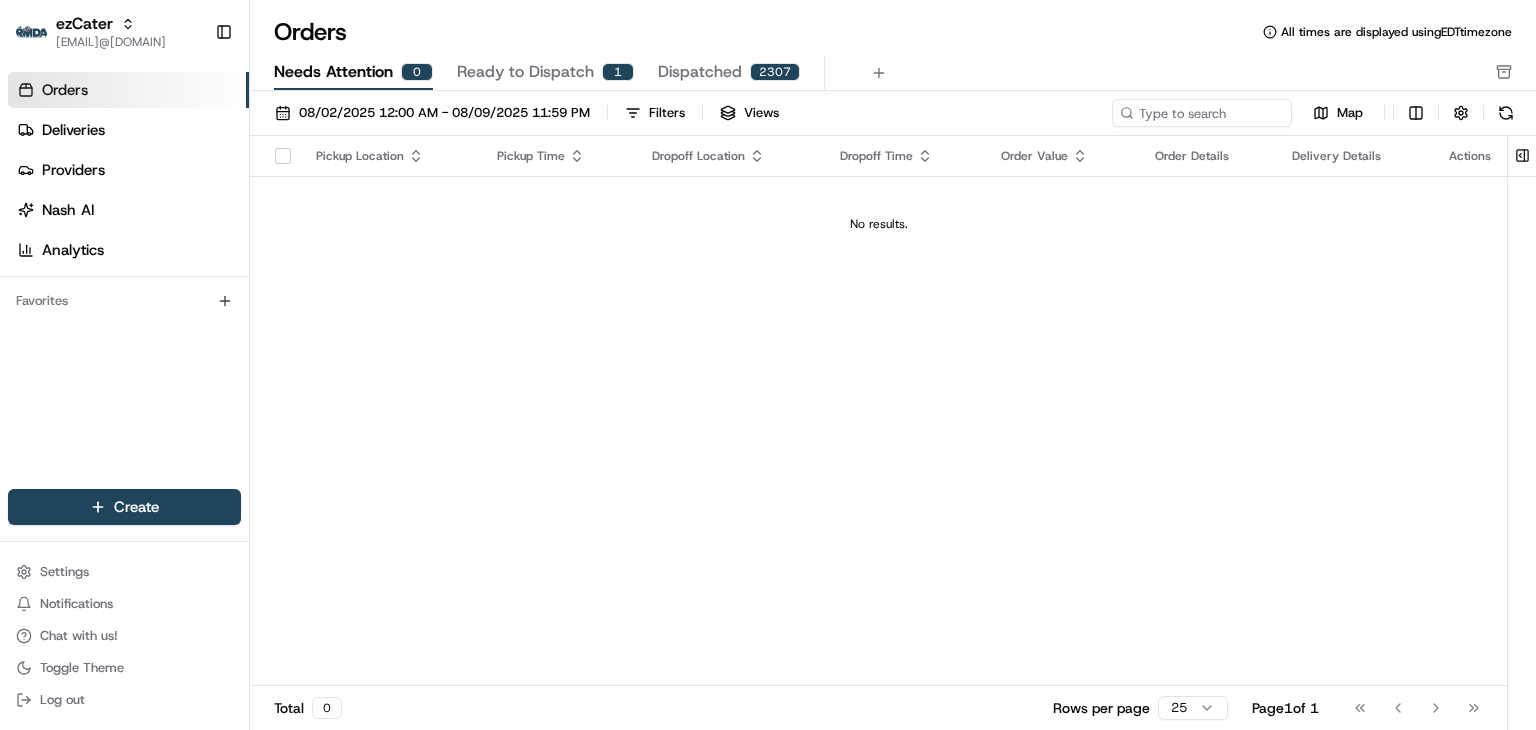 click on "Pickup Location Pickup Time Dropoff Location Dropoff Time Order Value Order Details Delivery Details Actions No results." at bounding box center (878, 411) 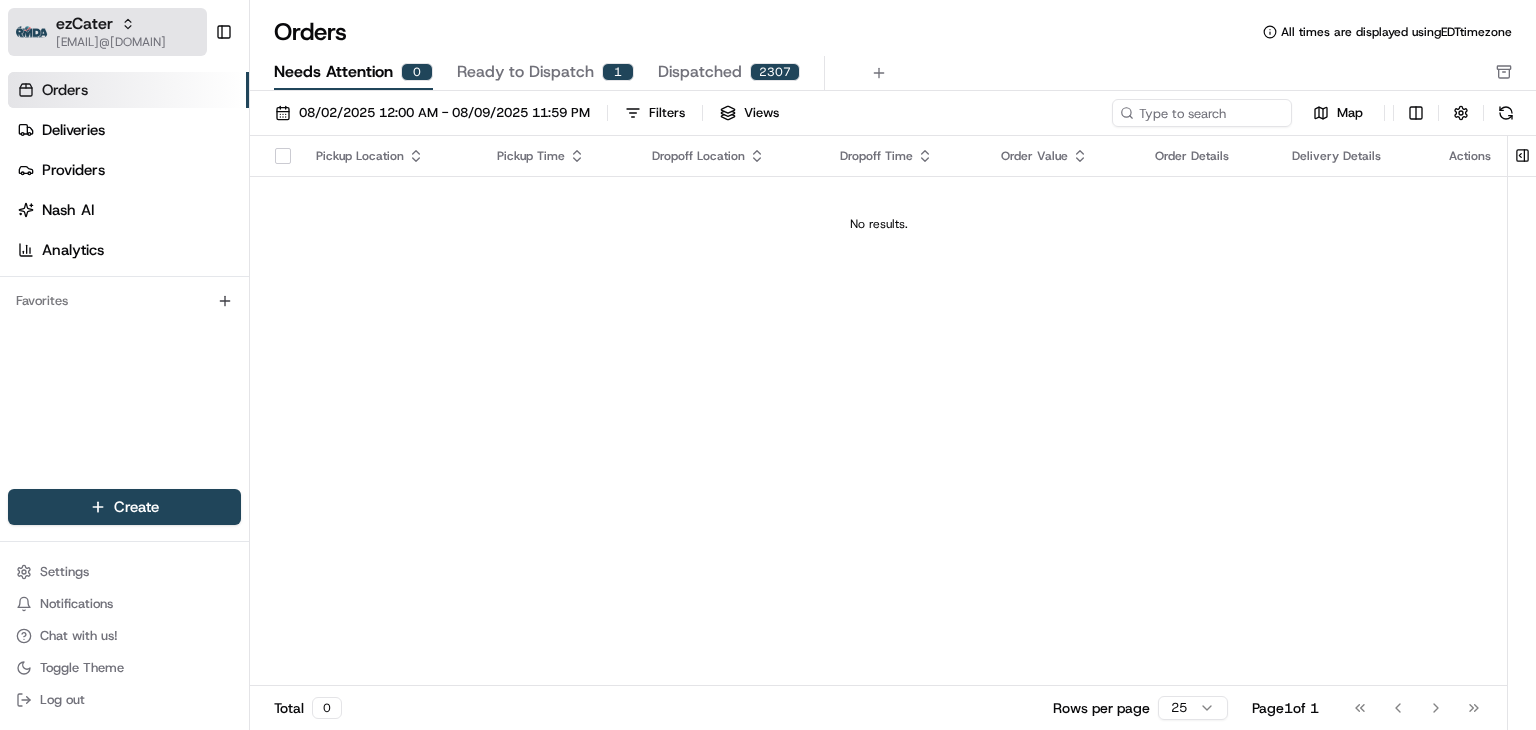 click on "ezCater" at bounding box center [84, 24] 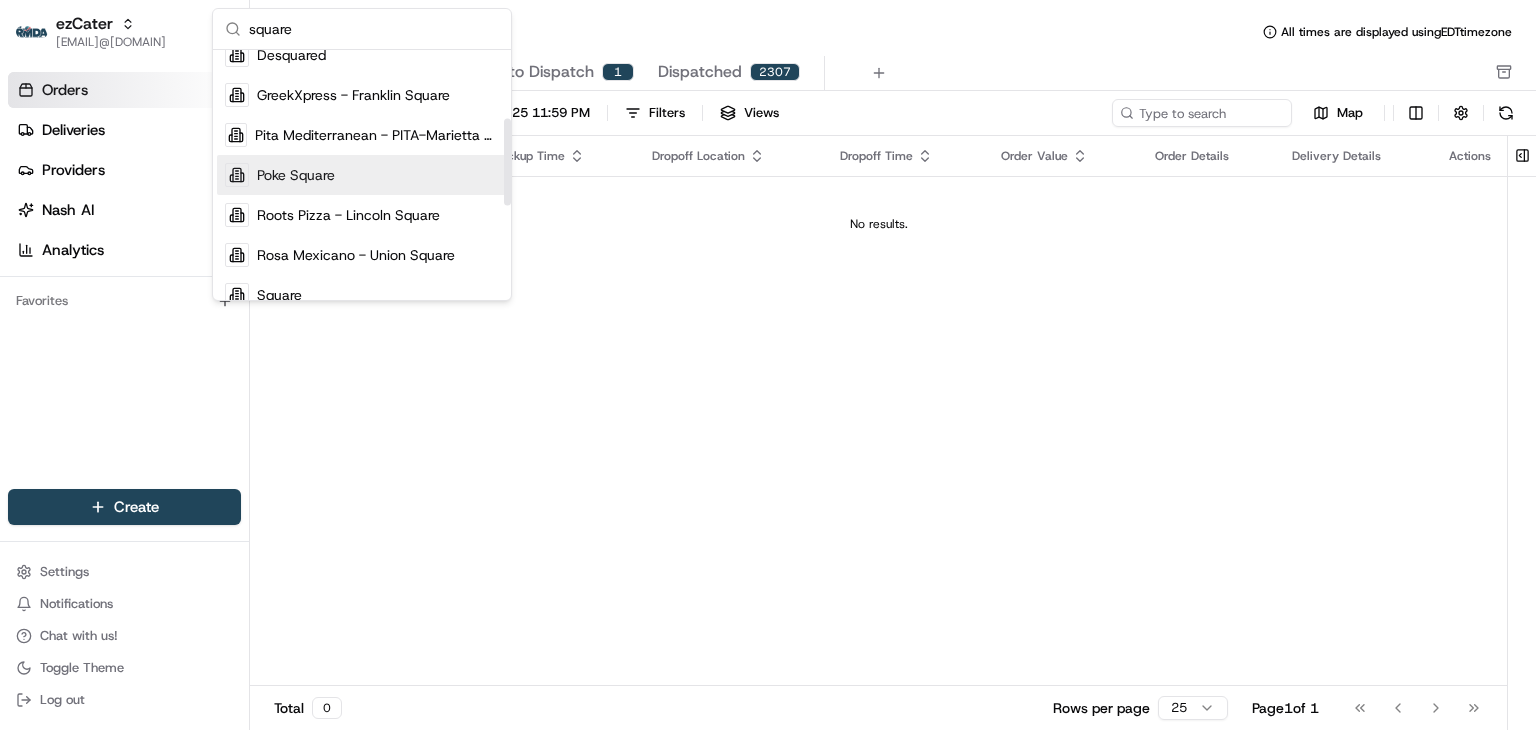 scroll, scrollTop: 200, scrollLeft: 0, axis: vertical 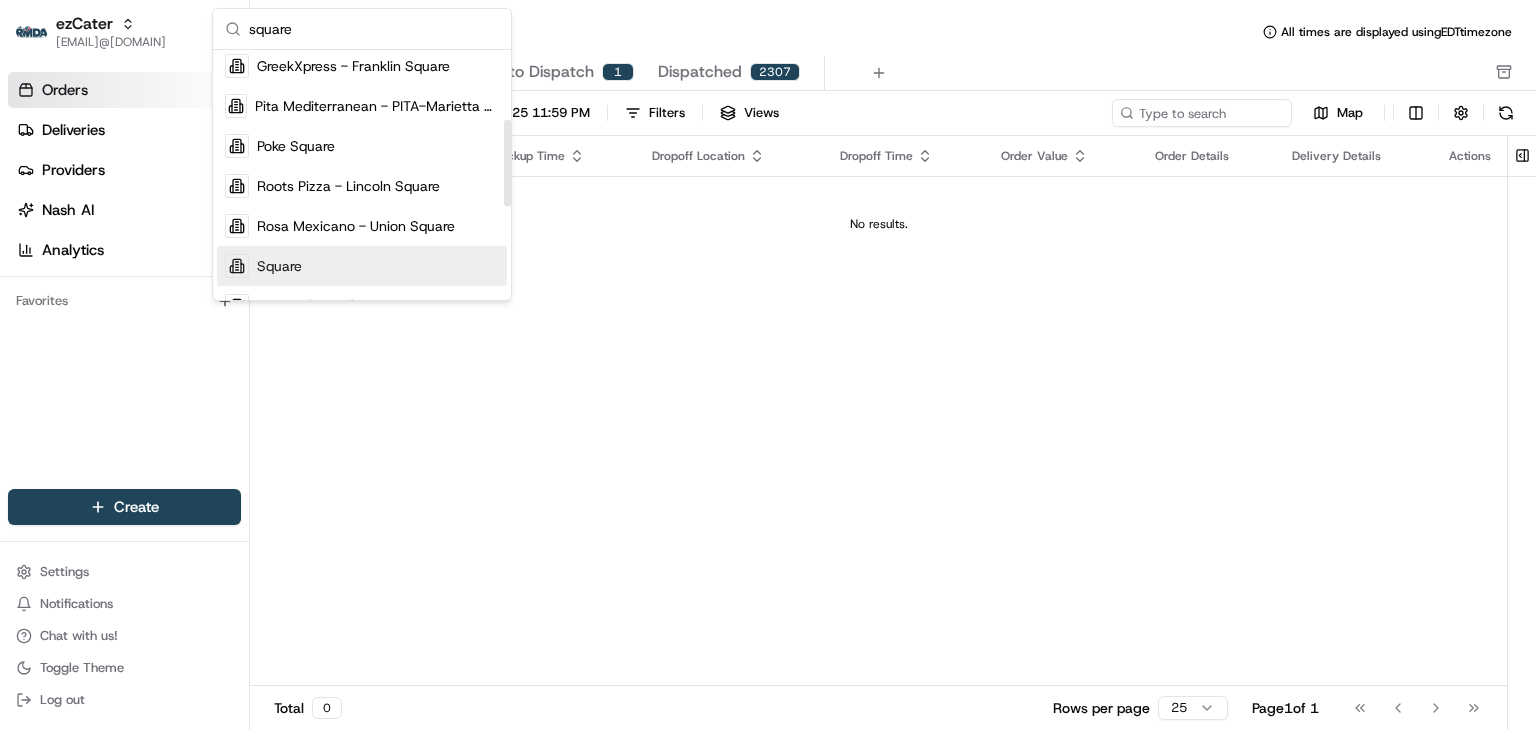 type on "square" 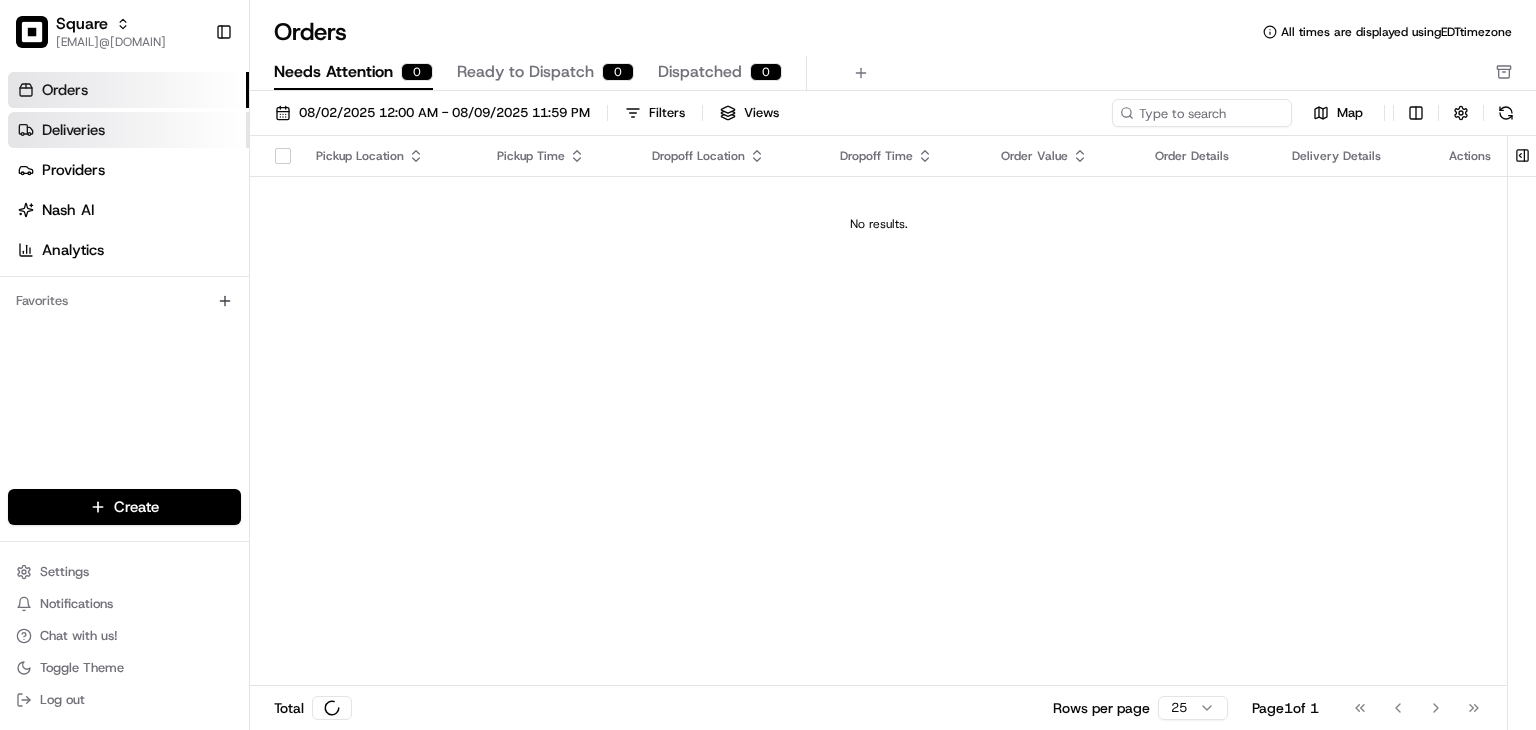 click on "Deliveries" at bounding box center [128, 130] 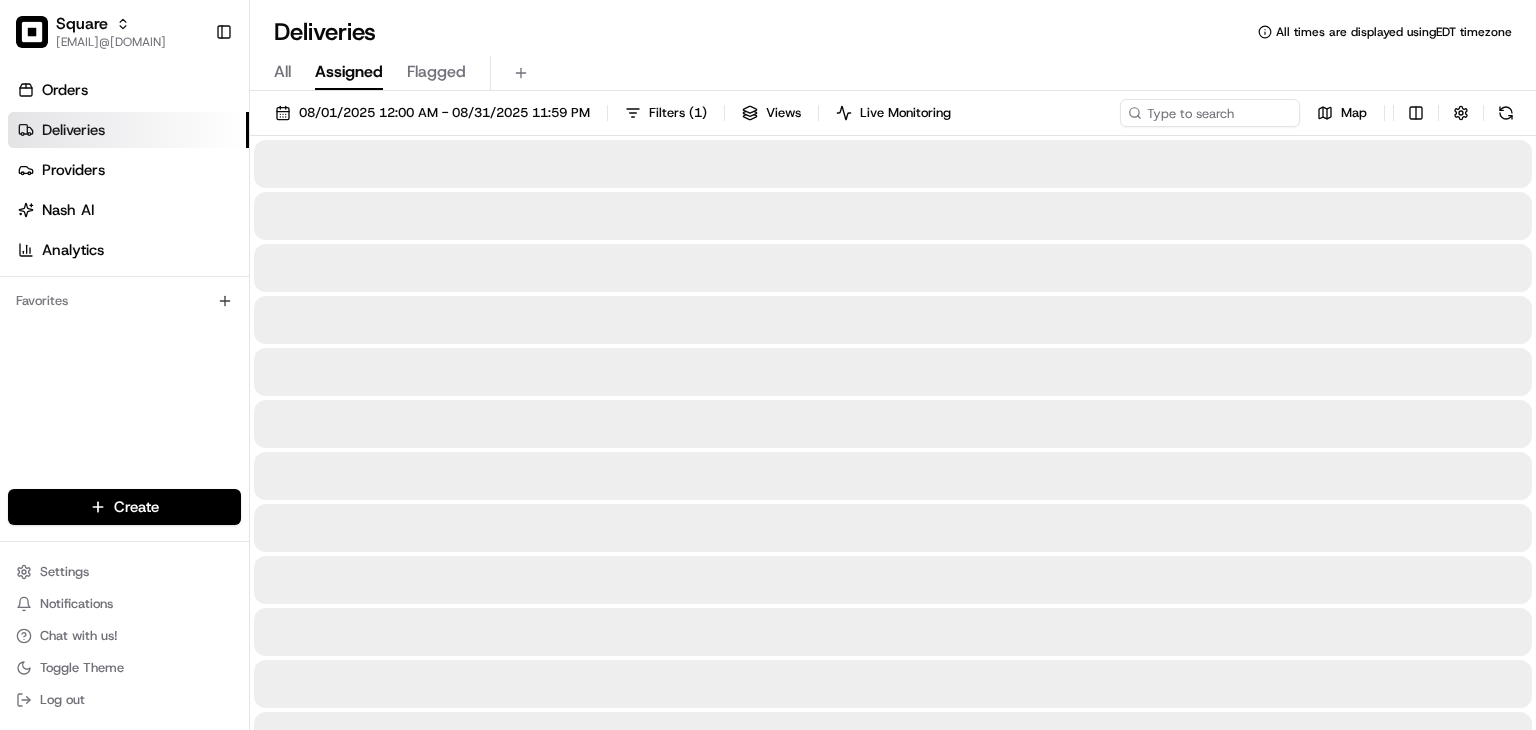 drag, startPoint x: 609, startPoint y: 63, endPoint x: 1175, endPoint y: 129, distance: 569.8351 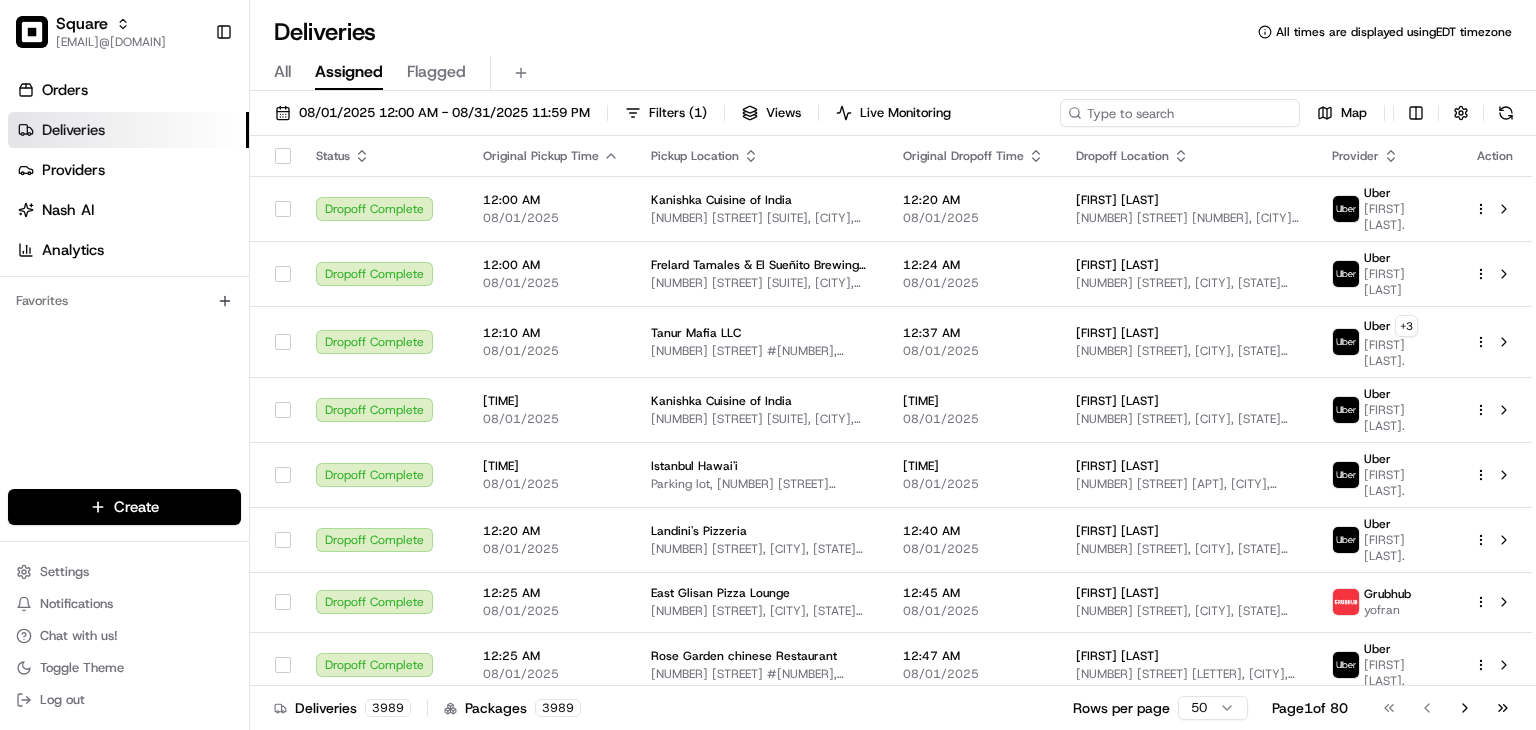 click at bounding box center [1180, 113] 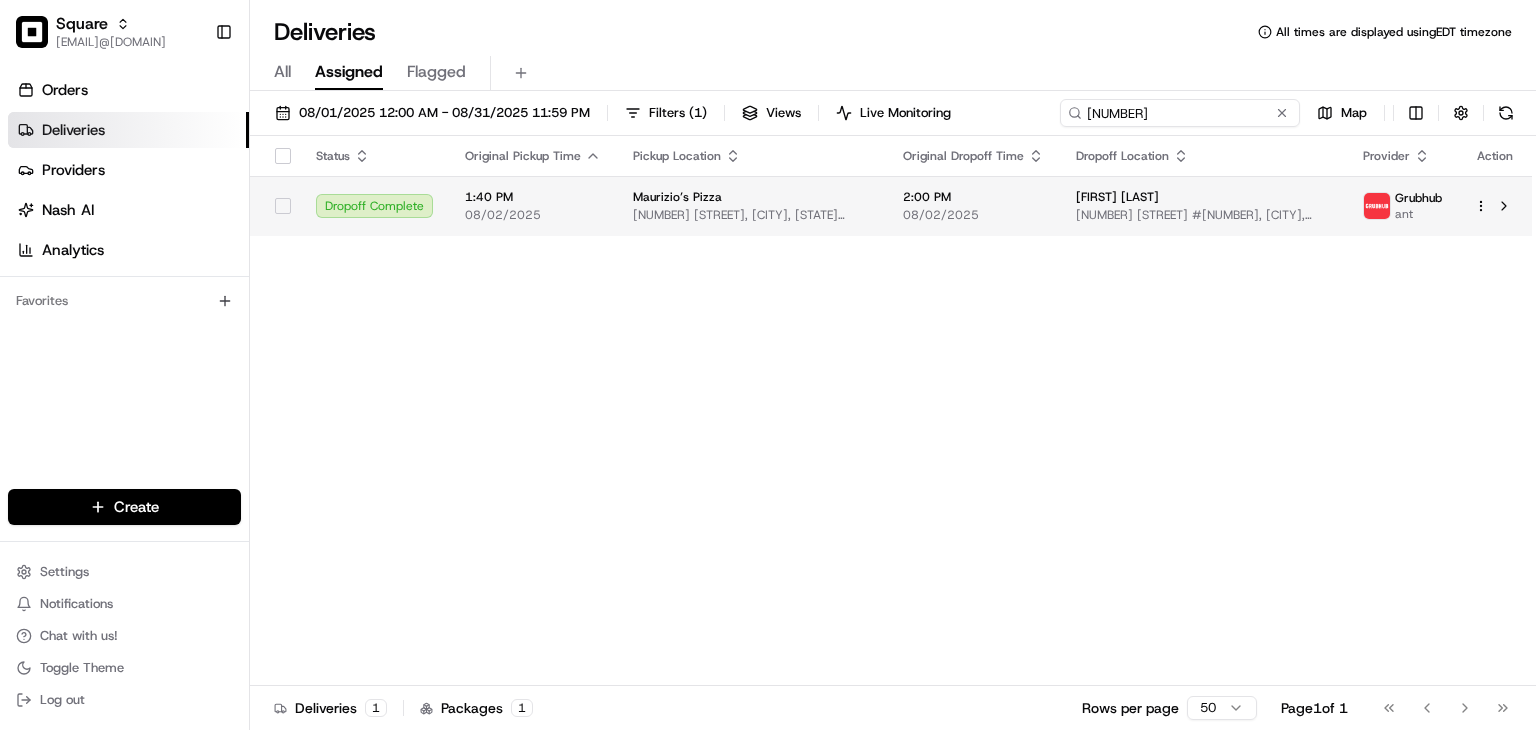 type on "[NUMBER]" 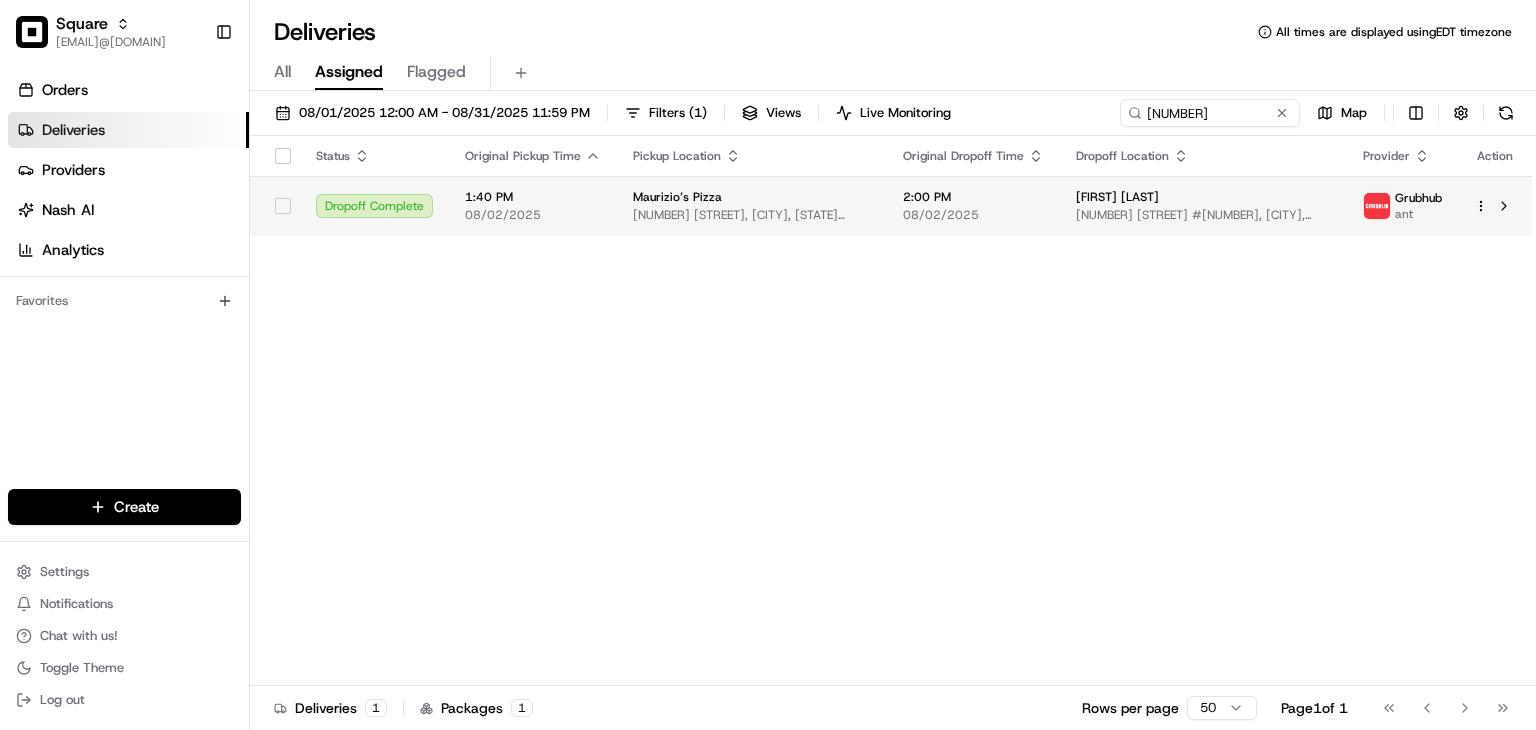 click on "2:00 PM" at bounding box center [973, 197] 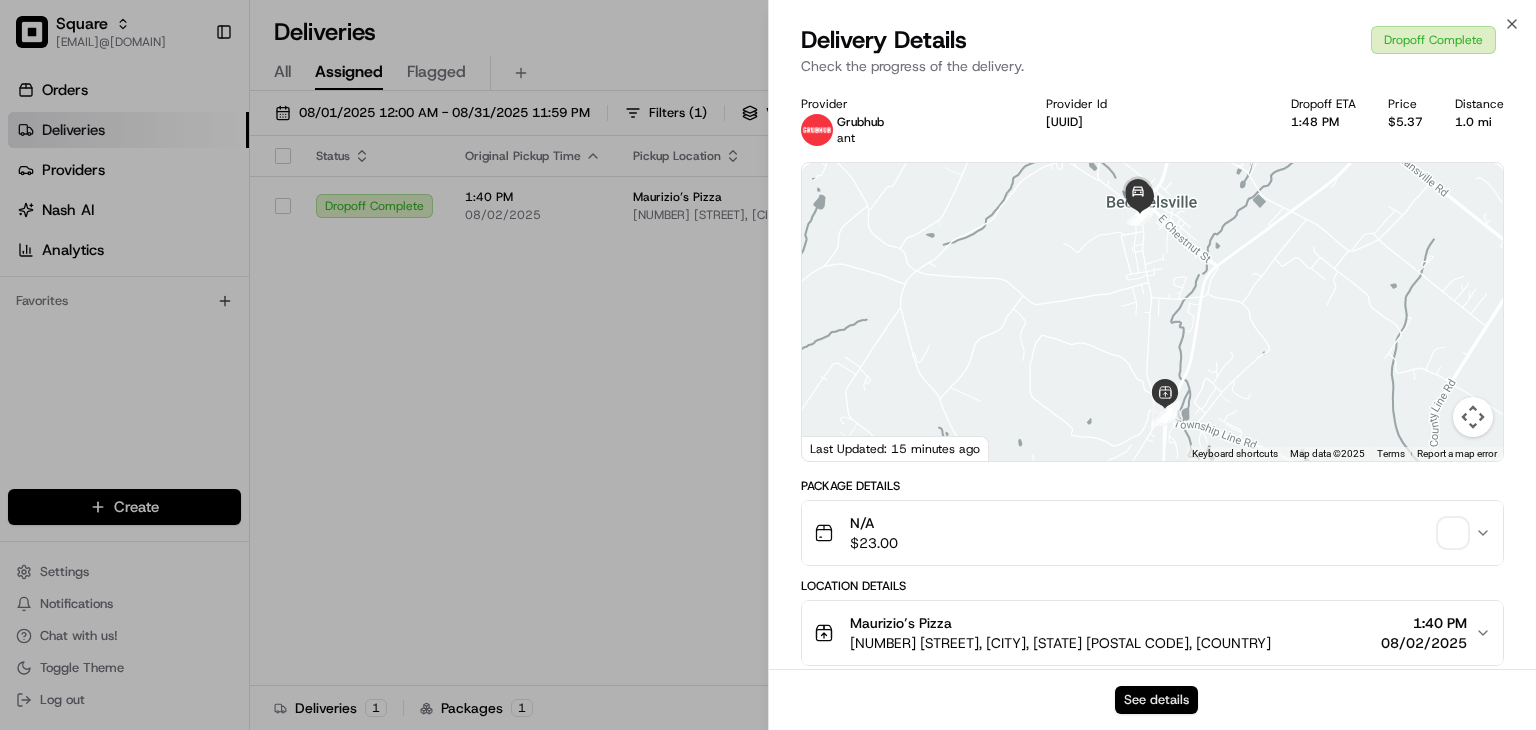 click on "See details" at bounding box center [1156, 700] 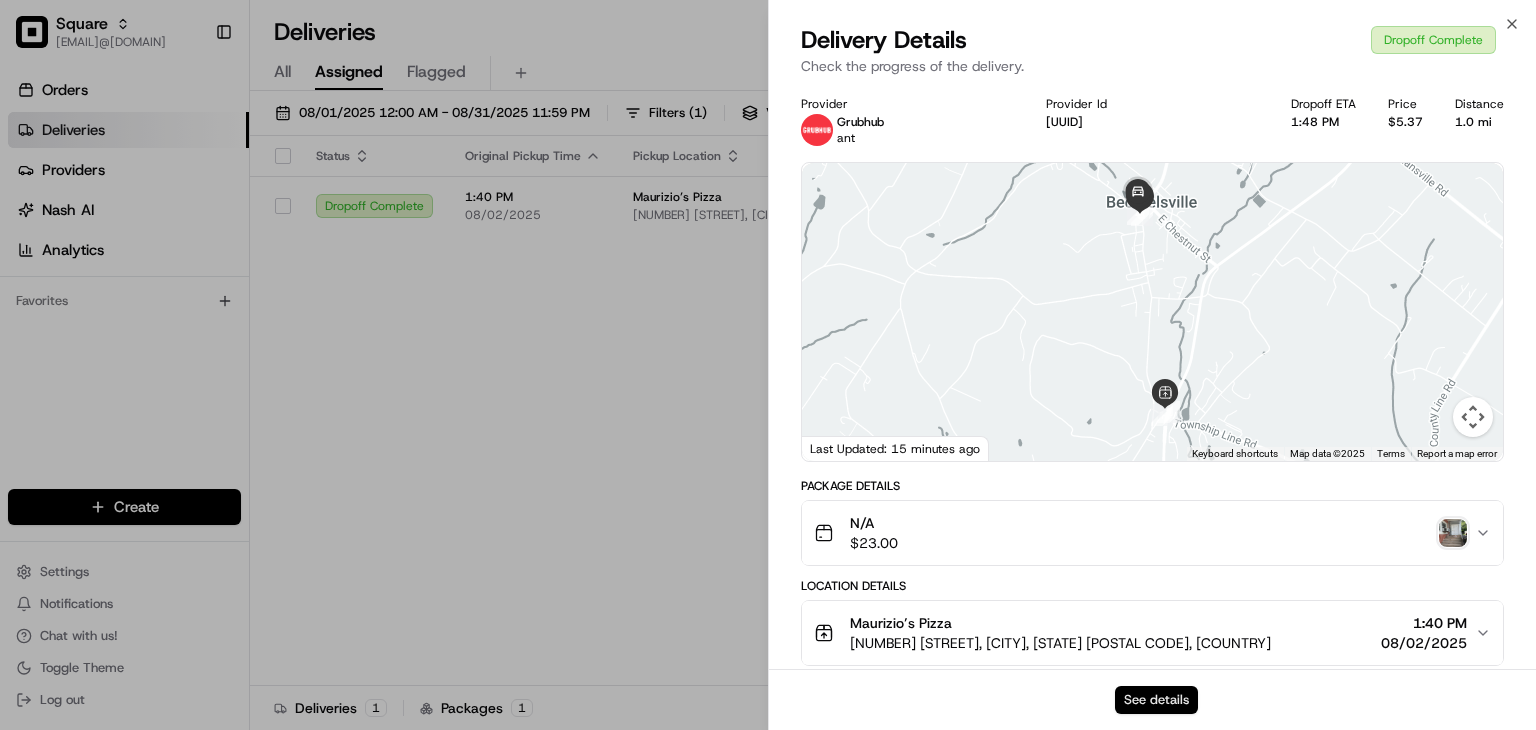 click on "See details" at bounding box center (1156, 700) 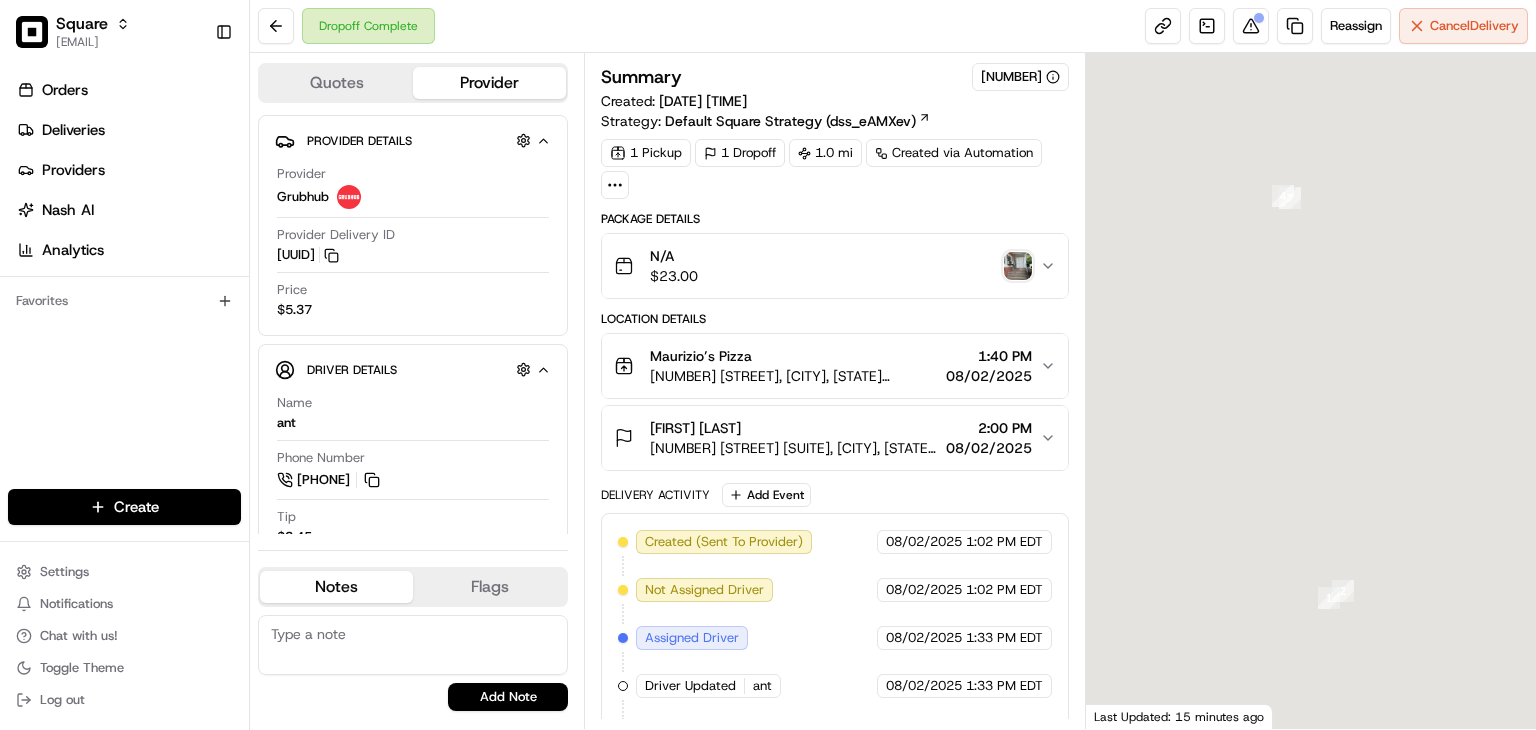 scroll, scrollTop: 0, scrollLeft: 0, axis: both 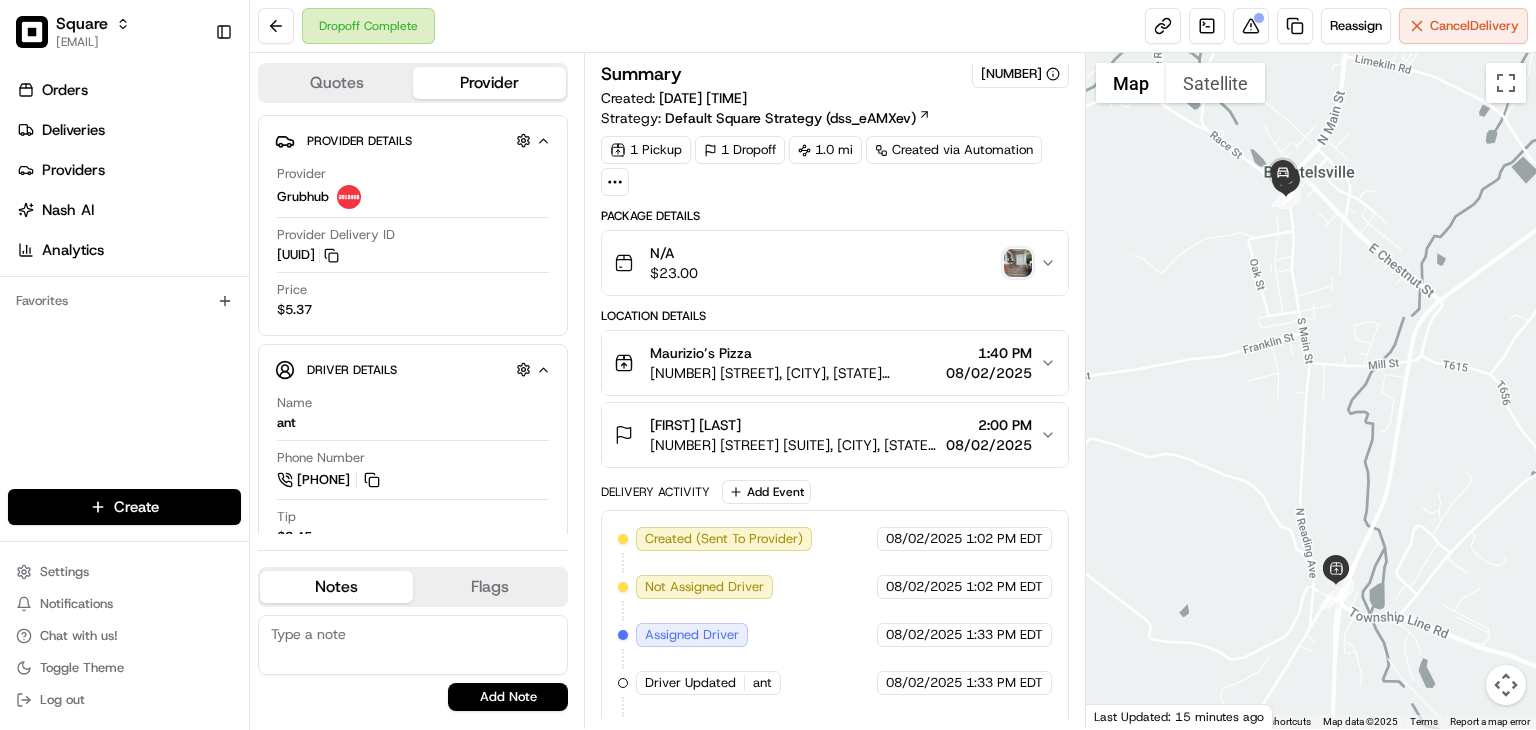 click on "[FIRST] [LAST] [NUMBER] [STREET] #[NUMBER], [CITY], [STATE] [POSTAL_CODE] [TIME] [DATE]" at bounding box center (827, 435) 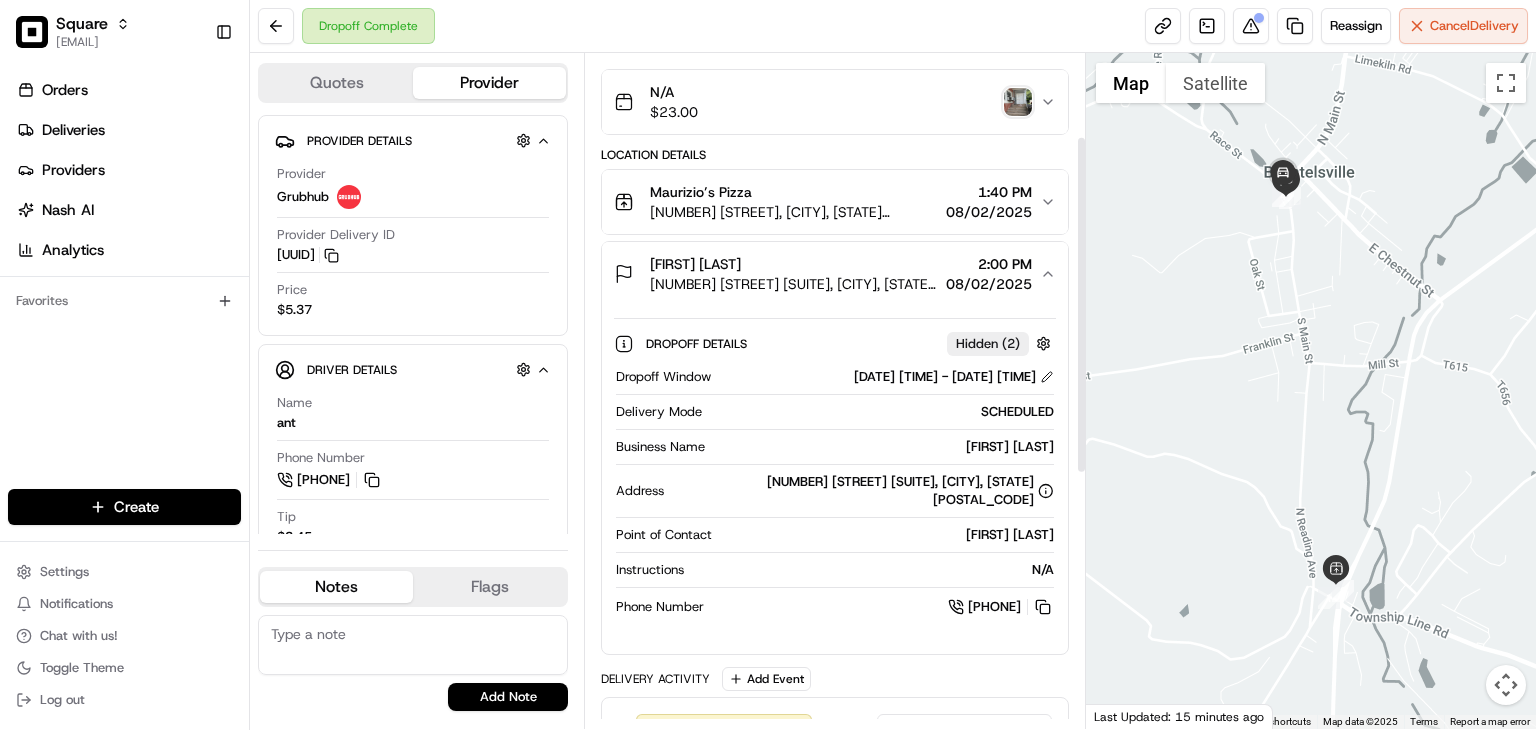 scroll, scrollTop: 164, scrollLeft: 0, axis: vertical 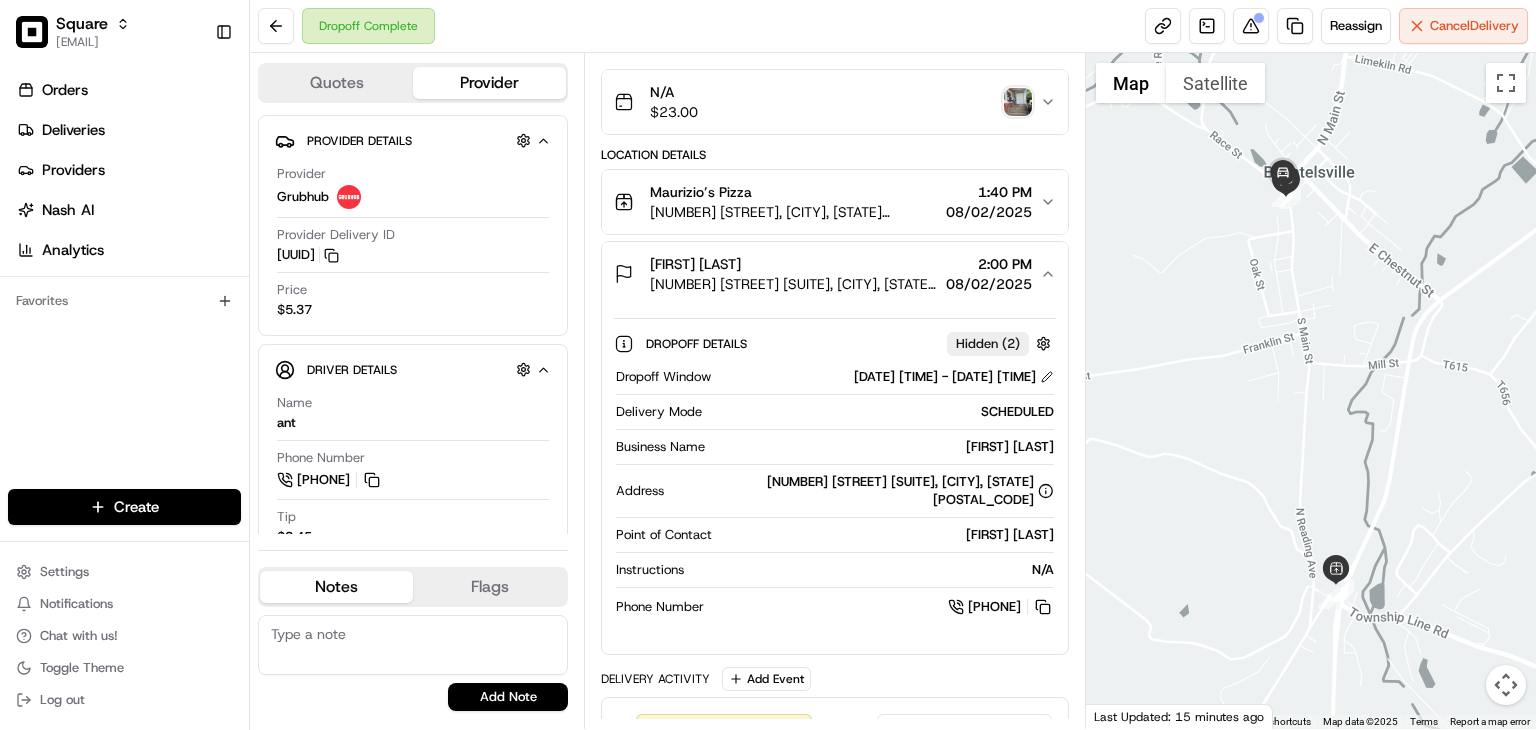 click at bounding box center (1018, 102) 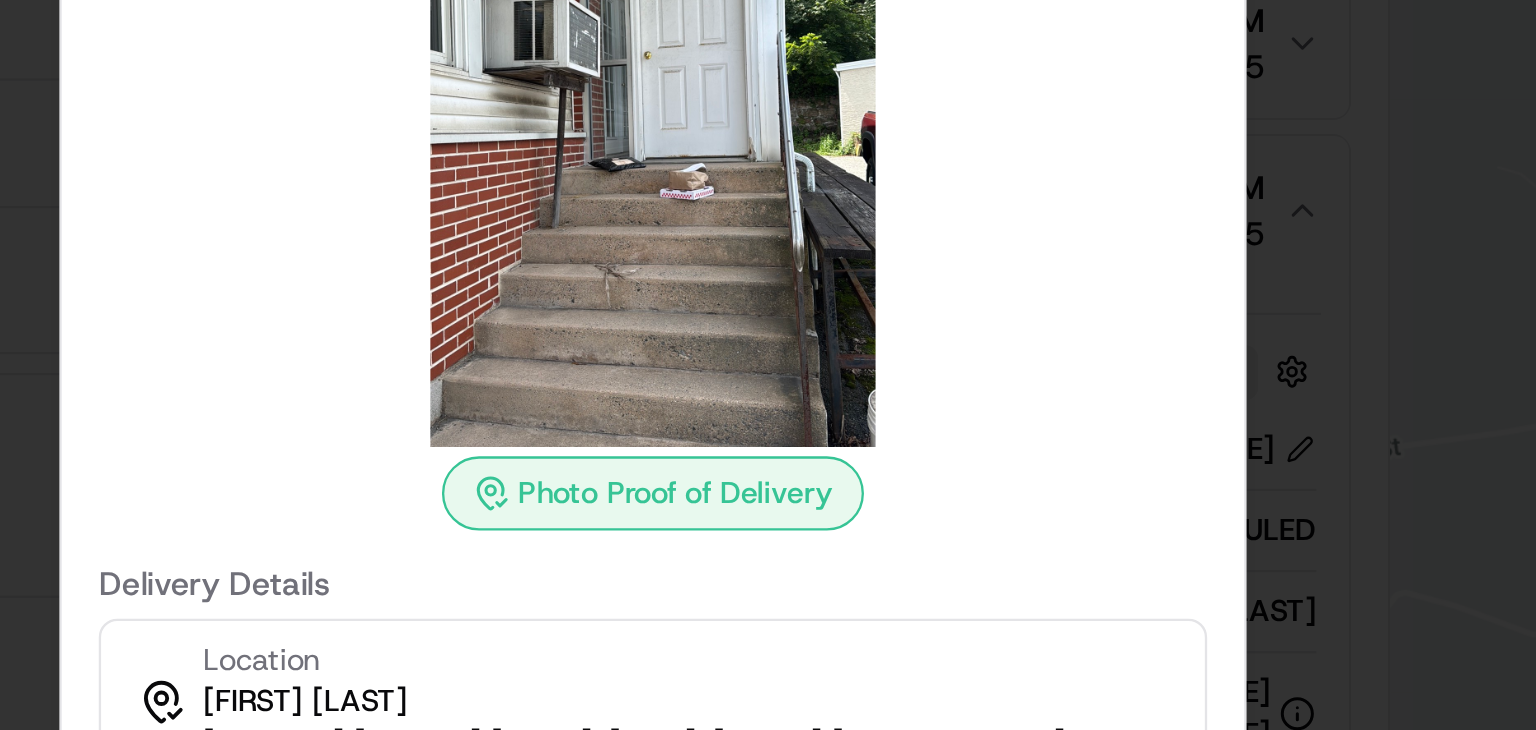 click at bounding box center (768, 232) 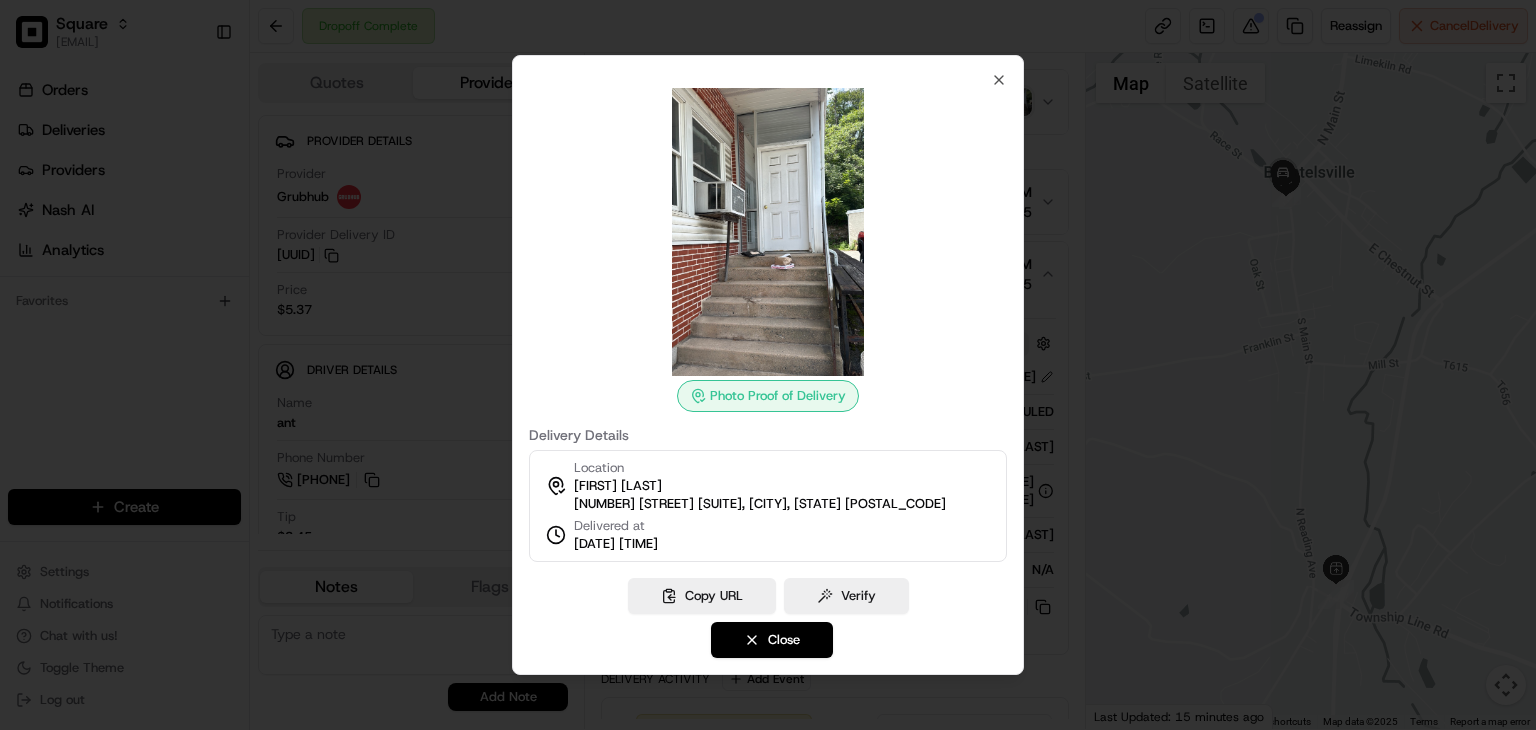 drag, startPoint x: 944, startPoint y: 286, endPoint x: 576, endPoint y: 601, distance: 484.40582 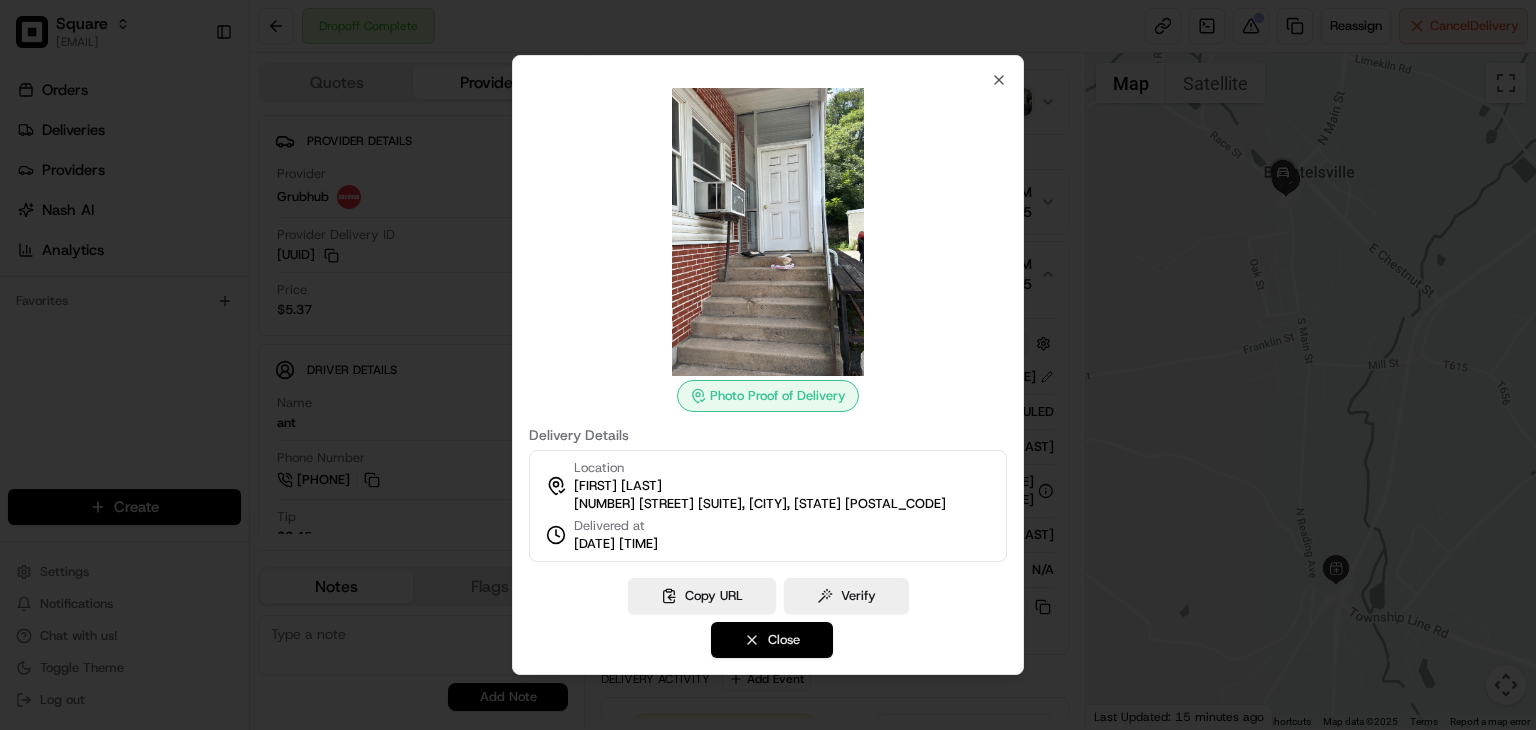 click on "Close" at bounding box center [772, 640] 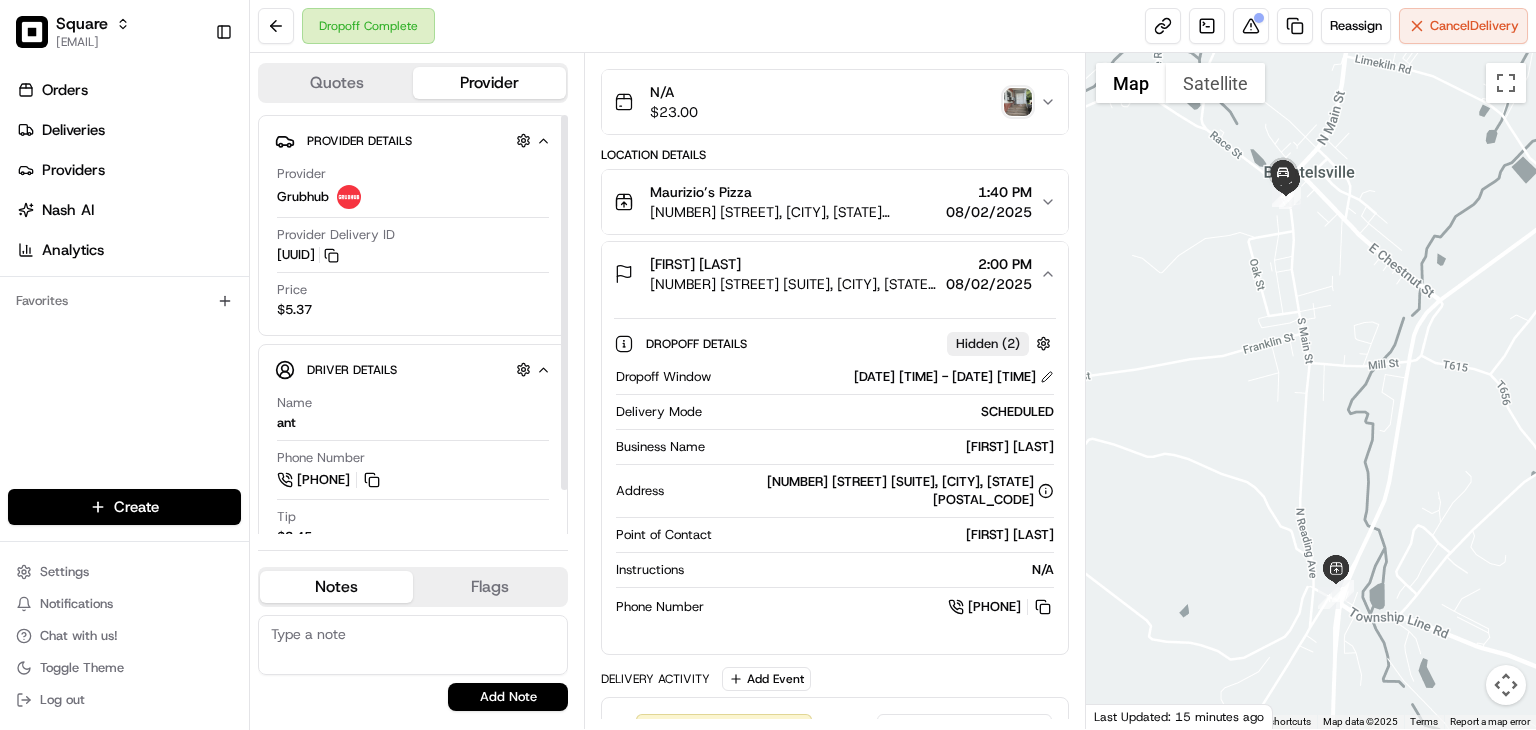 scroll, scrollTop: 49, scrollLeft: 0, axis: vertical 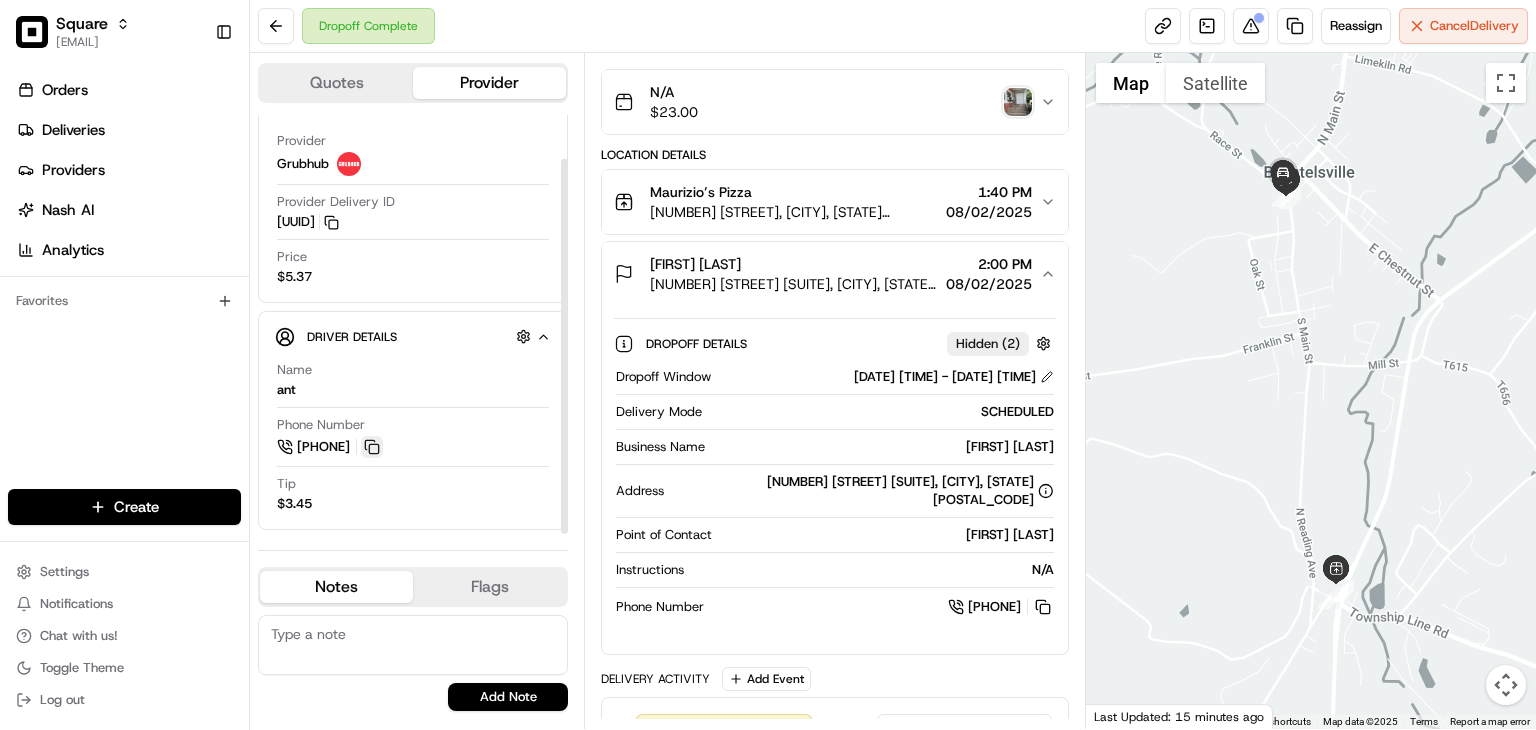 click at bounding box center (372, 447) 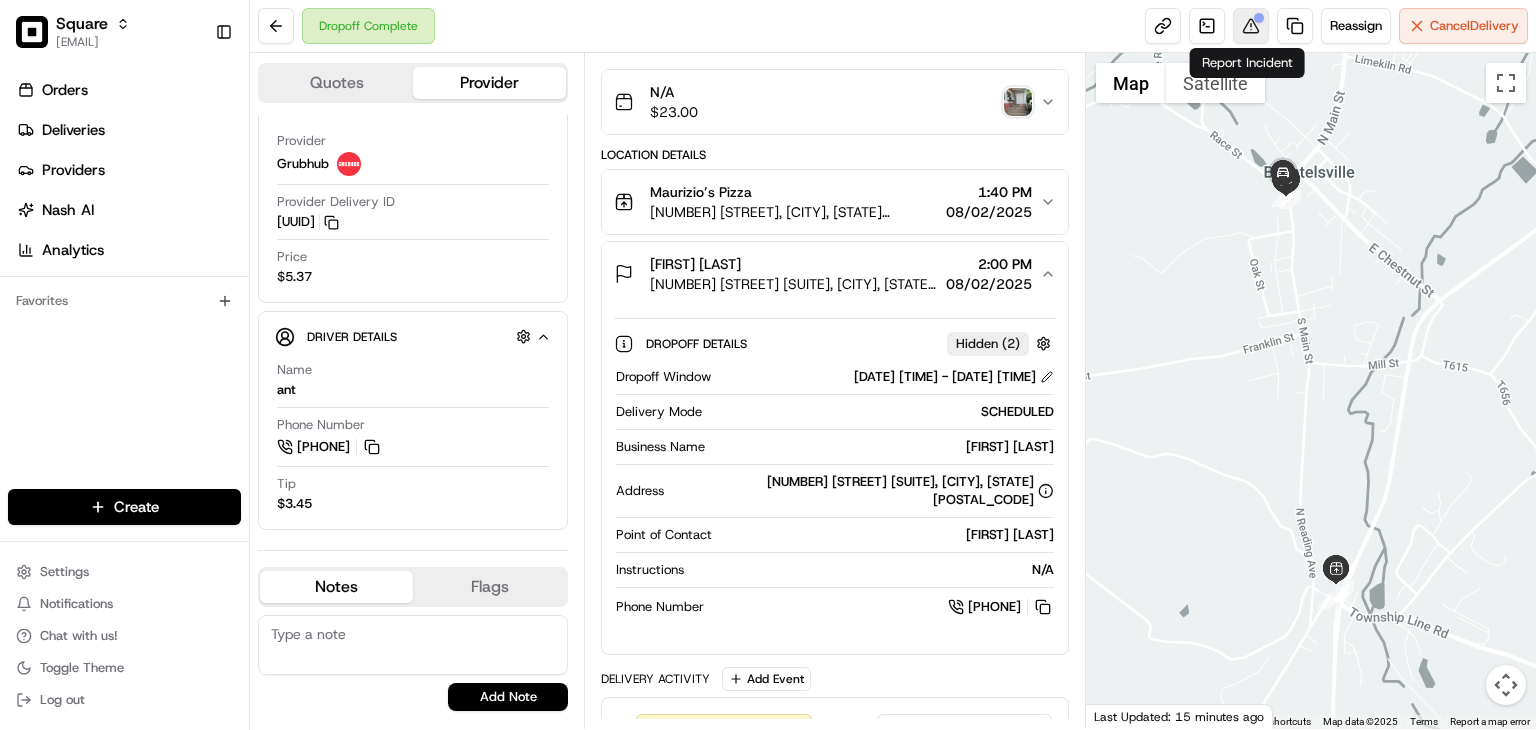 click at bounding box center (1251, 26) 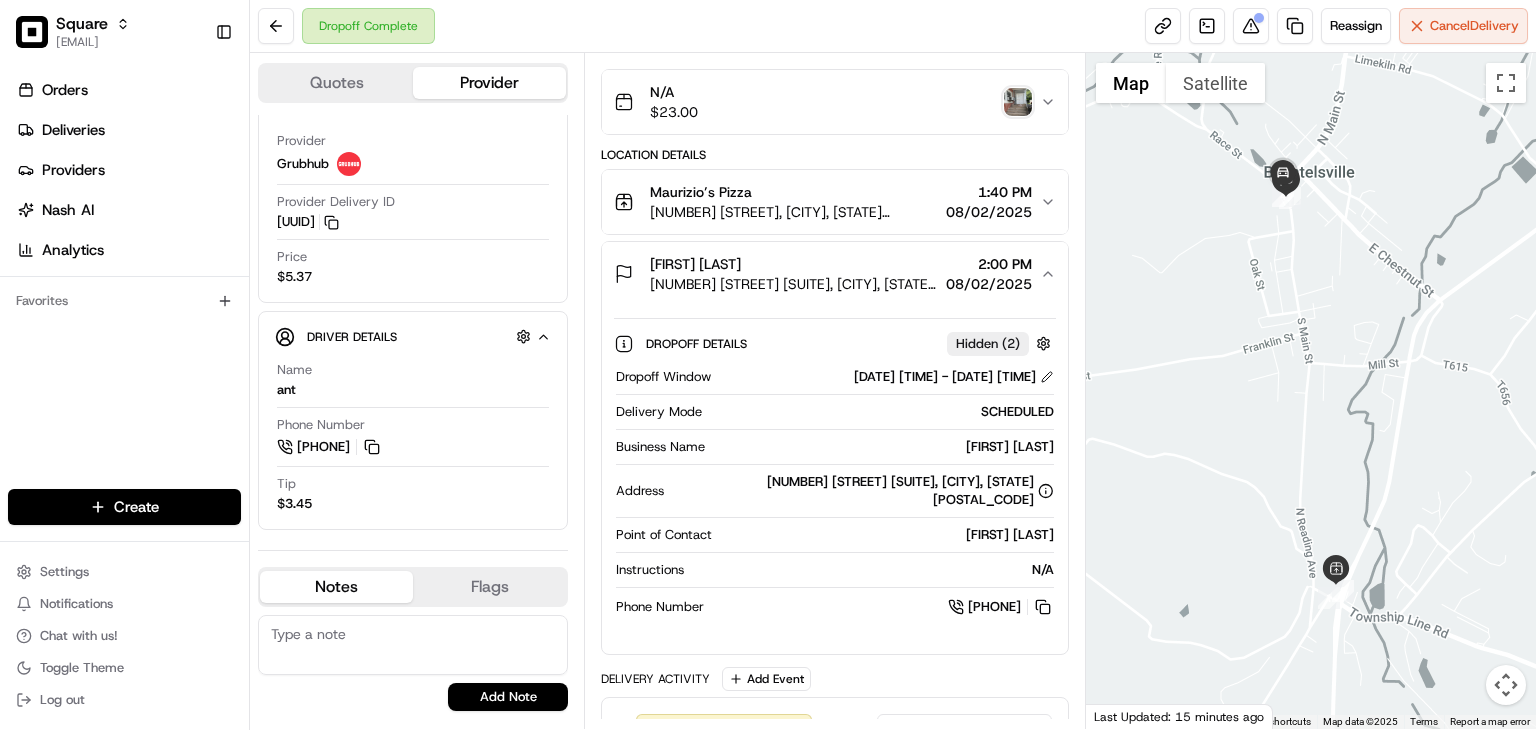 click at bounding box center (1018, 102) 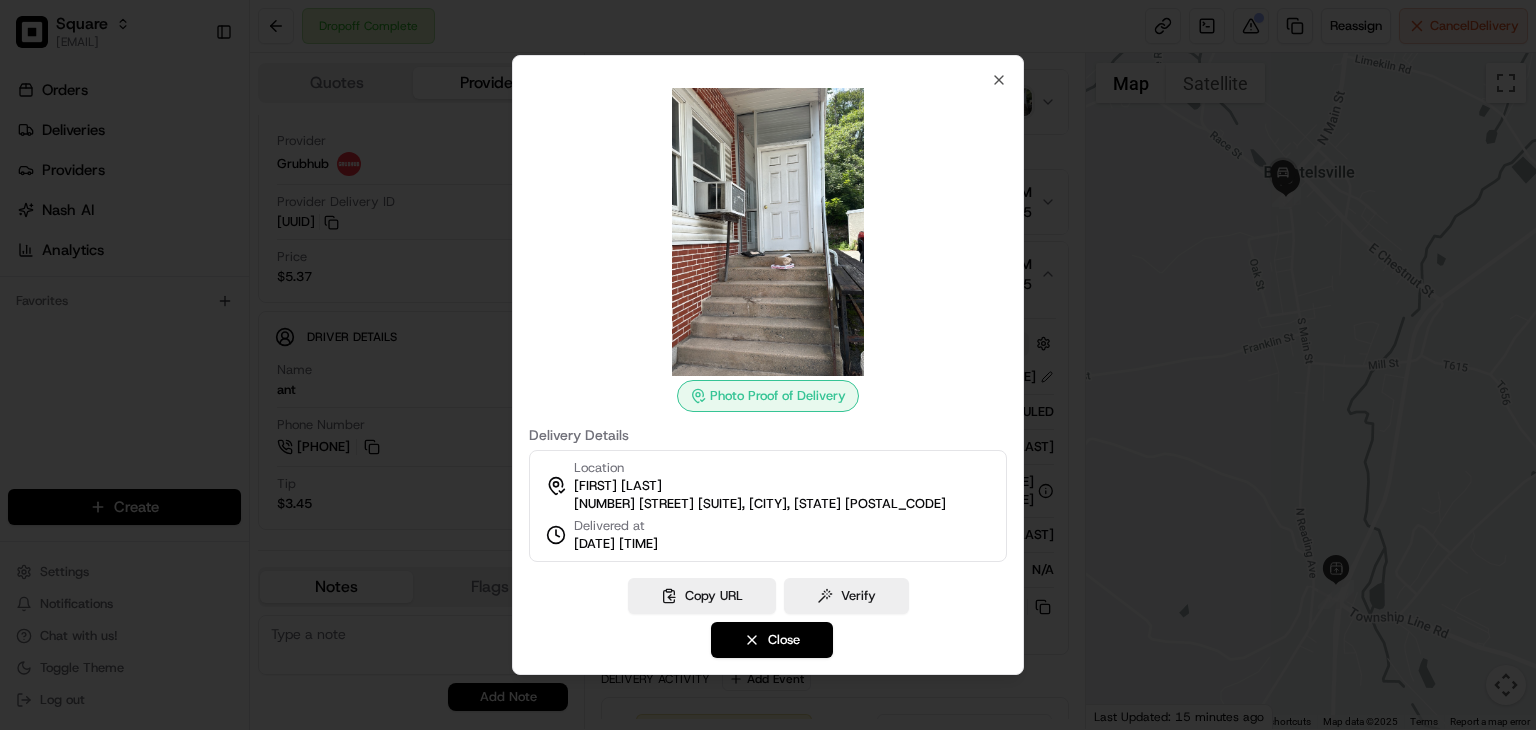 click on "Photo Proof of Delivery Delivery Details Location Deborah Batzel 1801 S Main St #5, Bechtelsville, PA 19505, USA Delivered at 08/02/2025 1:51 PM Copy URL Verify Close Close" at bounding box center [768, 365] 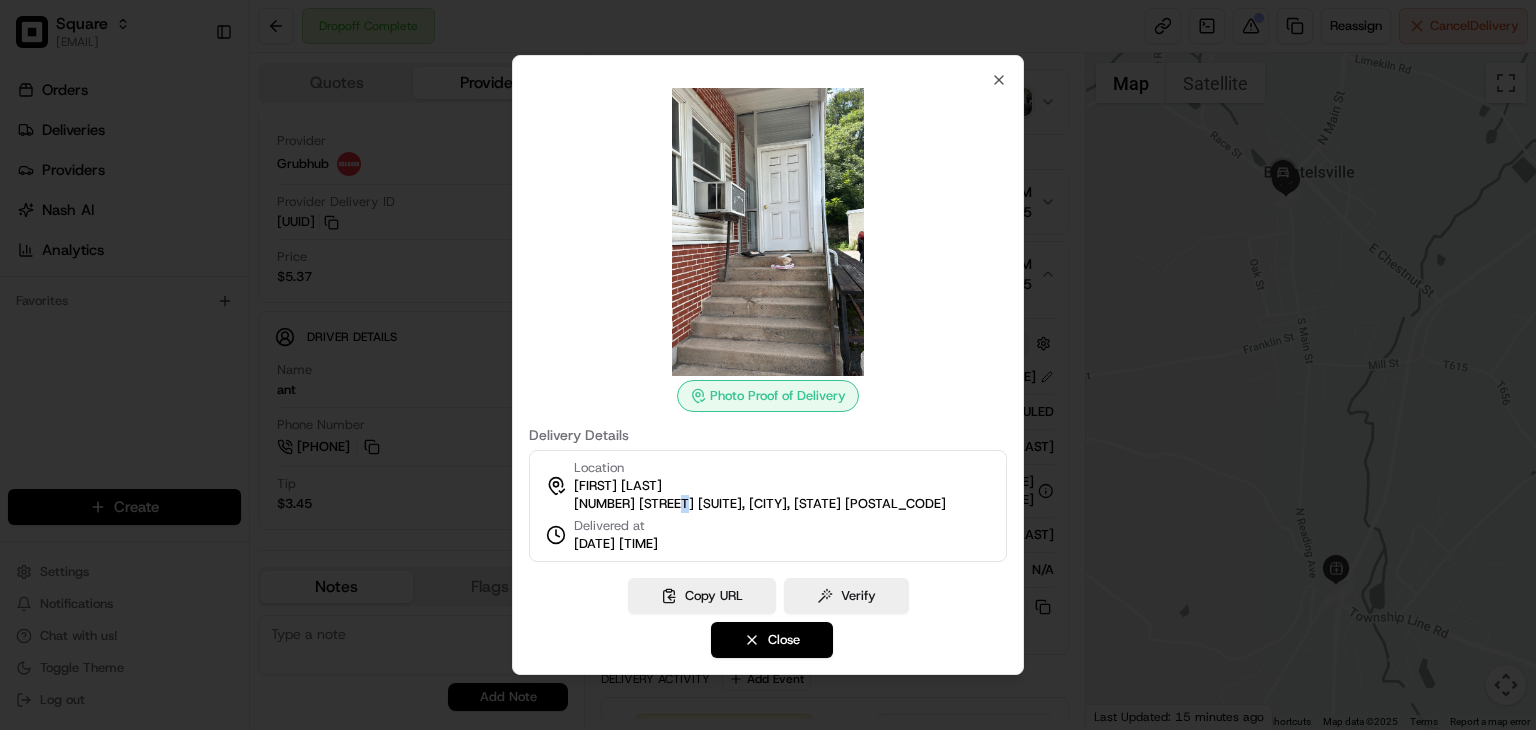 click on "[NUMBER] [STREET] #[NUMBER], [CITY], [STATE] [POSTAL CODE], USA" at bounding box center (760, 504) 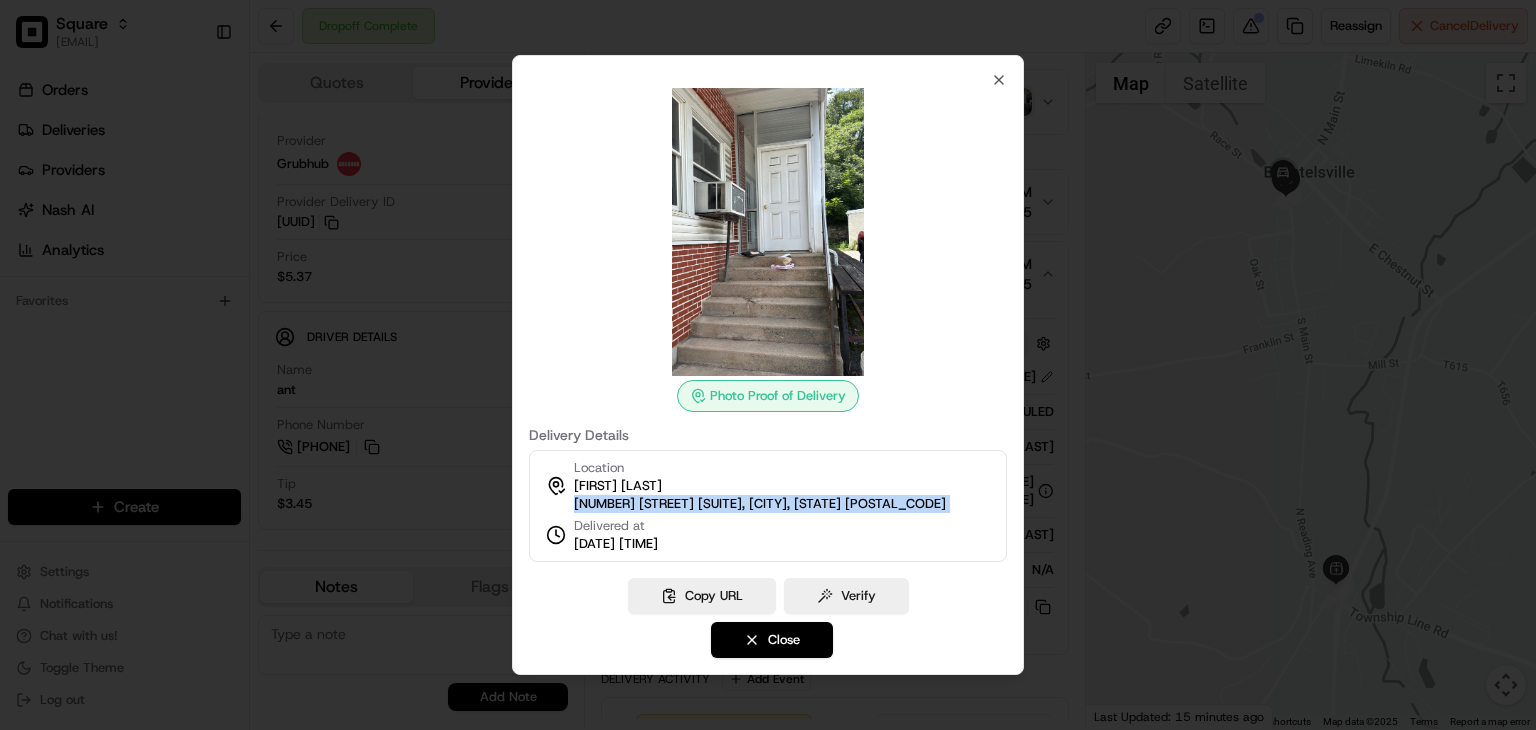 click on "[NUMBER] [STREET] #[NUMBER], [CITY], [STATE] [POSTAL CODE], USA" at bounding box center [760, 504] 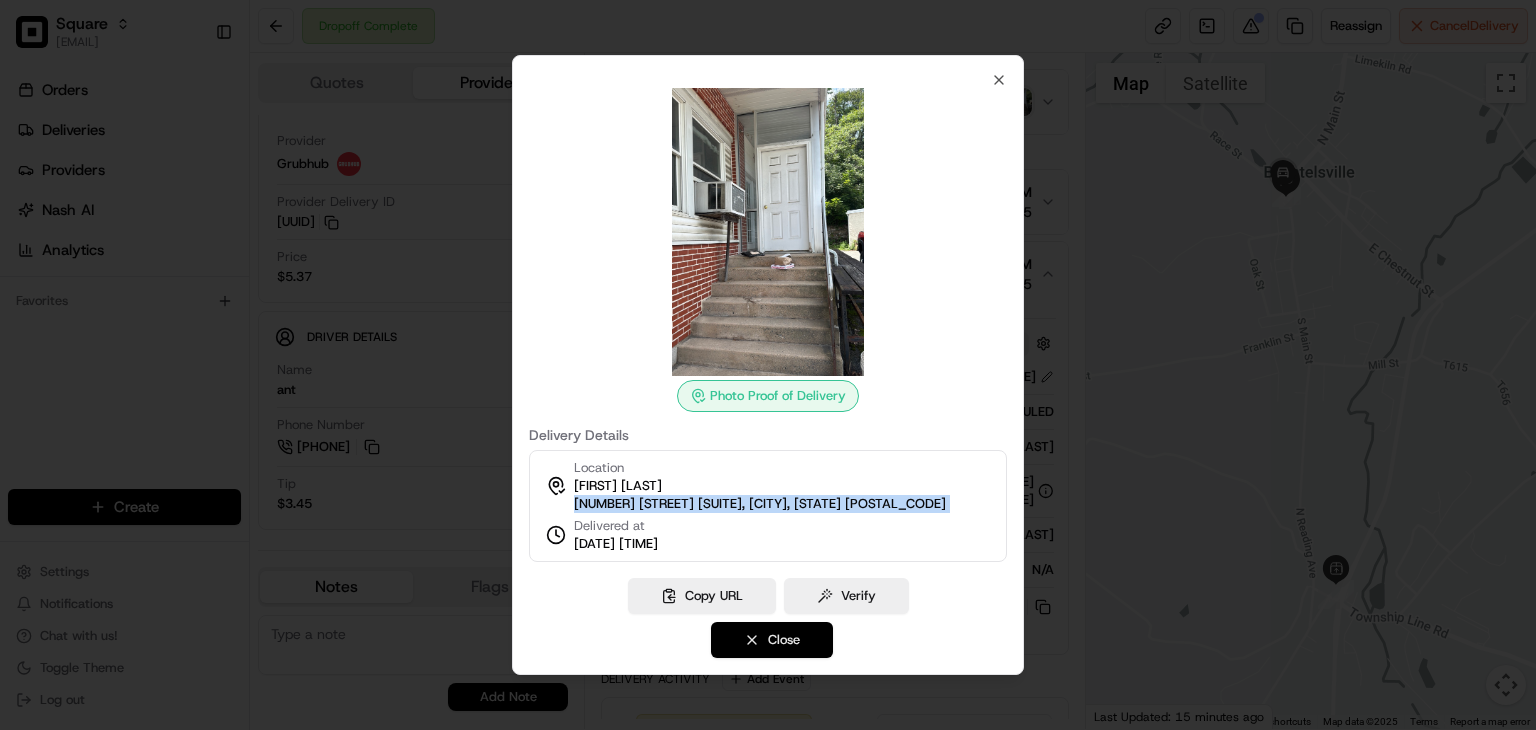 click on "Close" at bounding box center (772, 640) 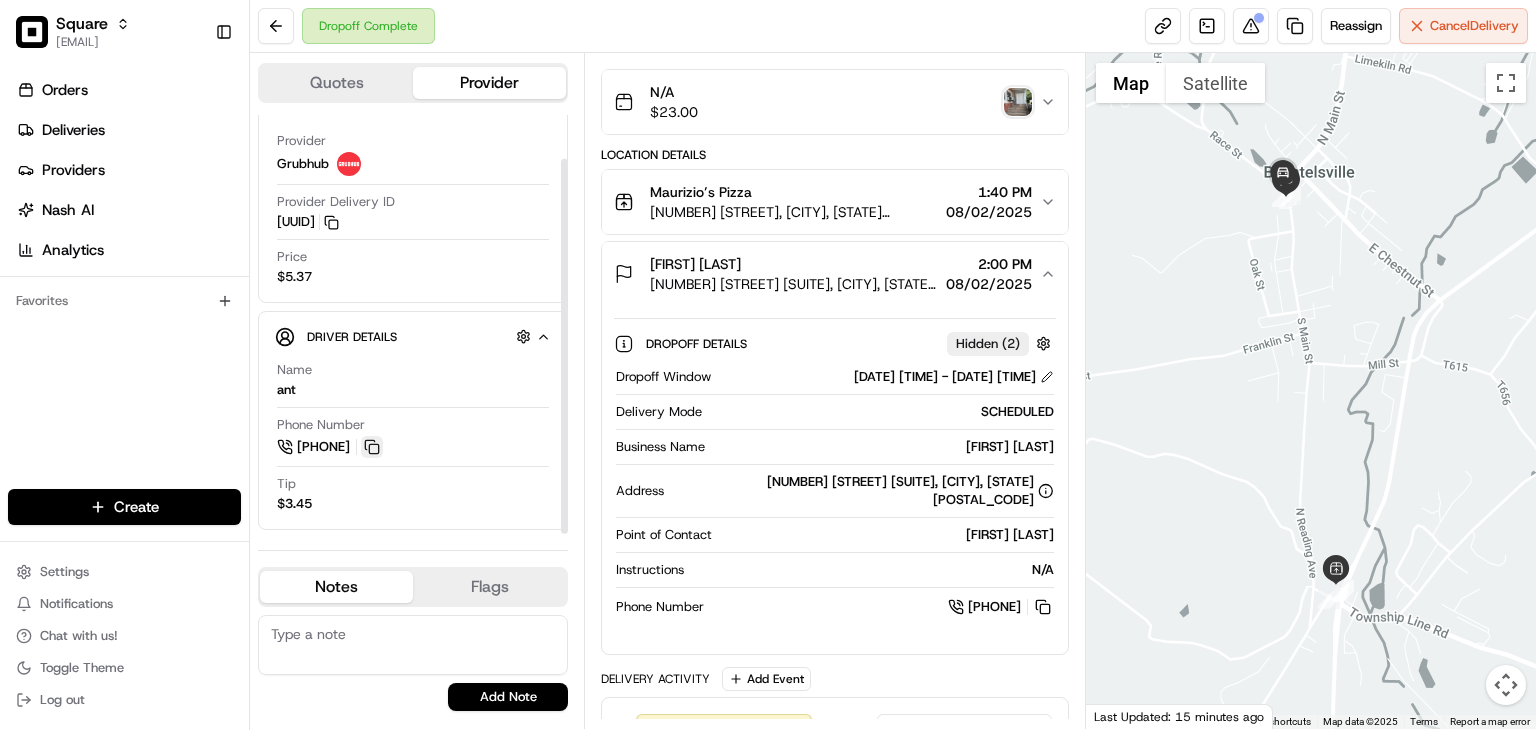 click at bounding box center (372, 447) 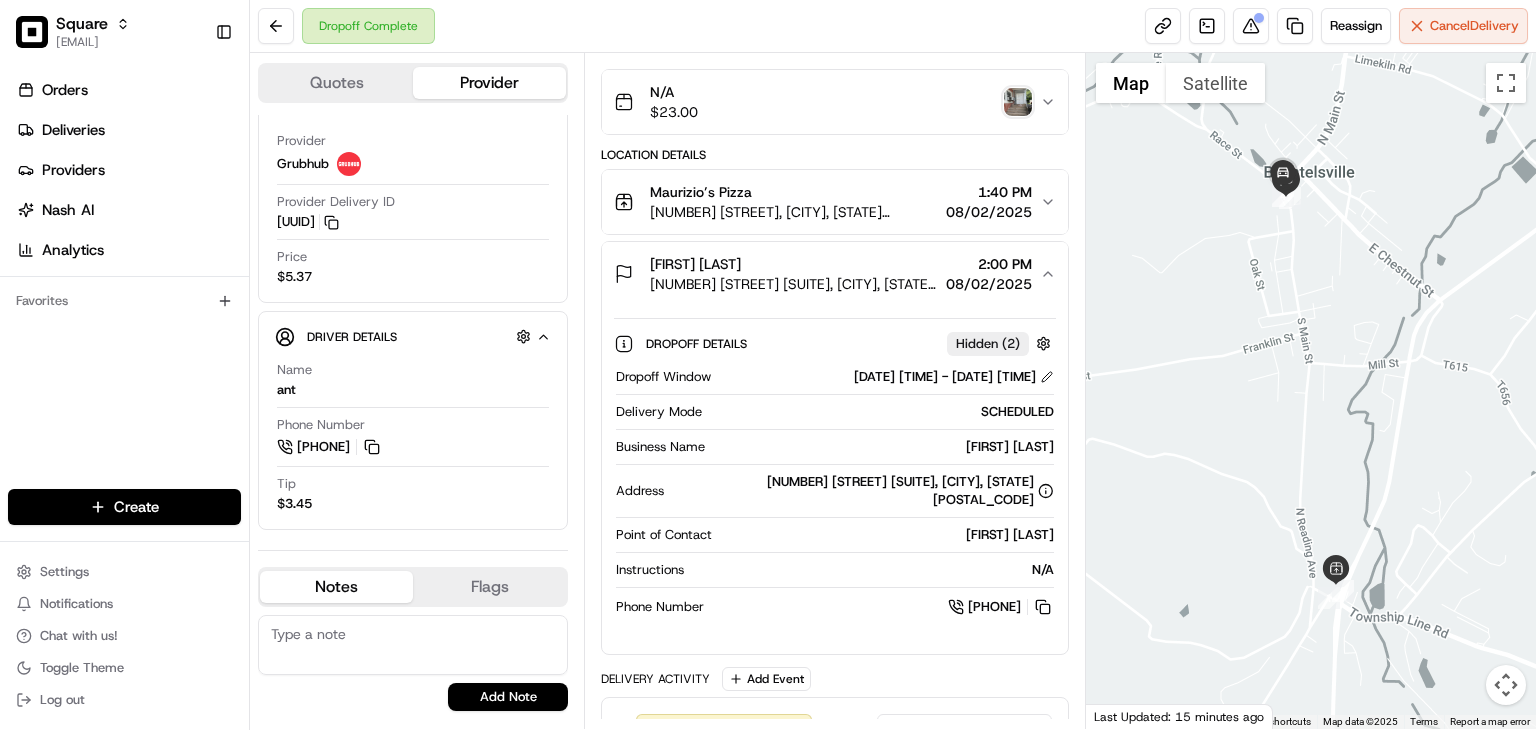 click at bounding box center (1018, 102) 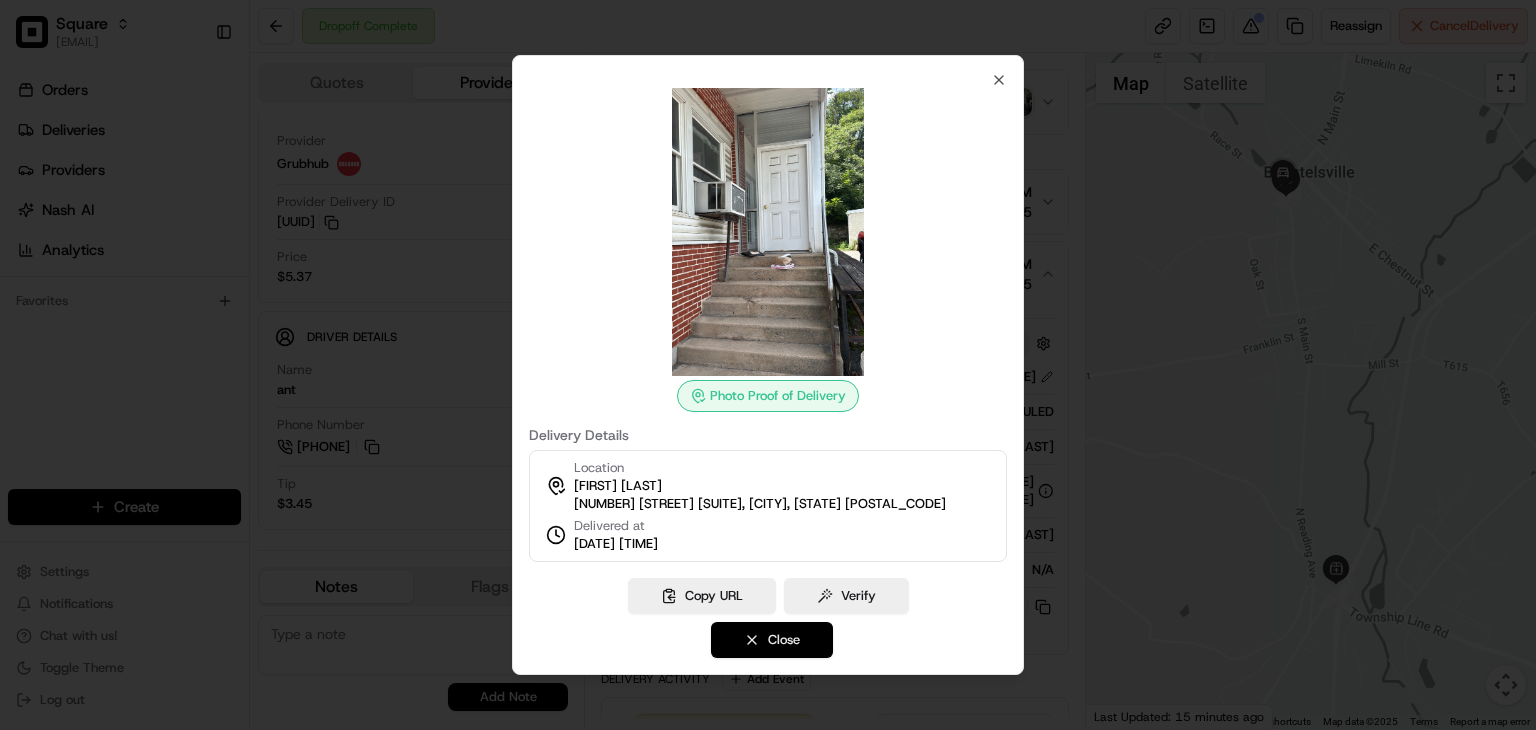 click on "Close" at bounding box center [772, 640] 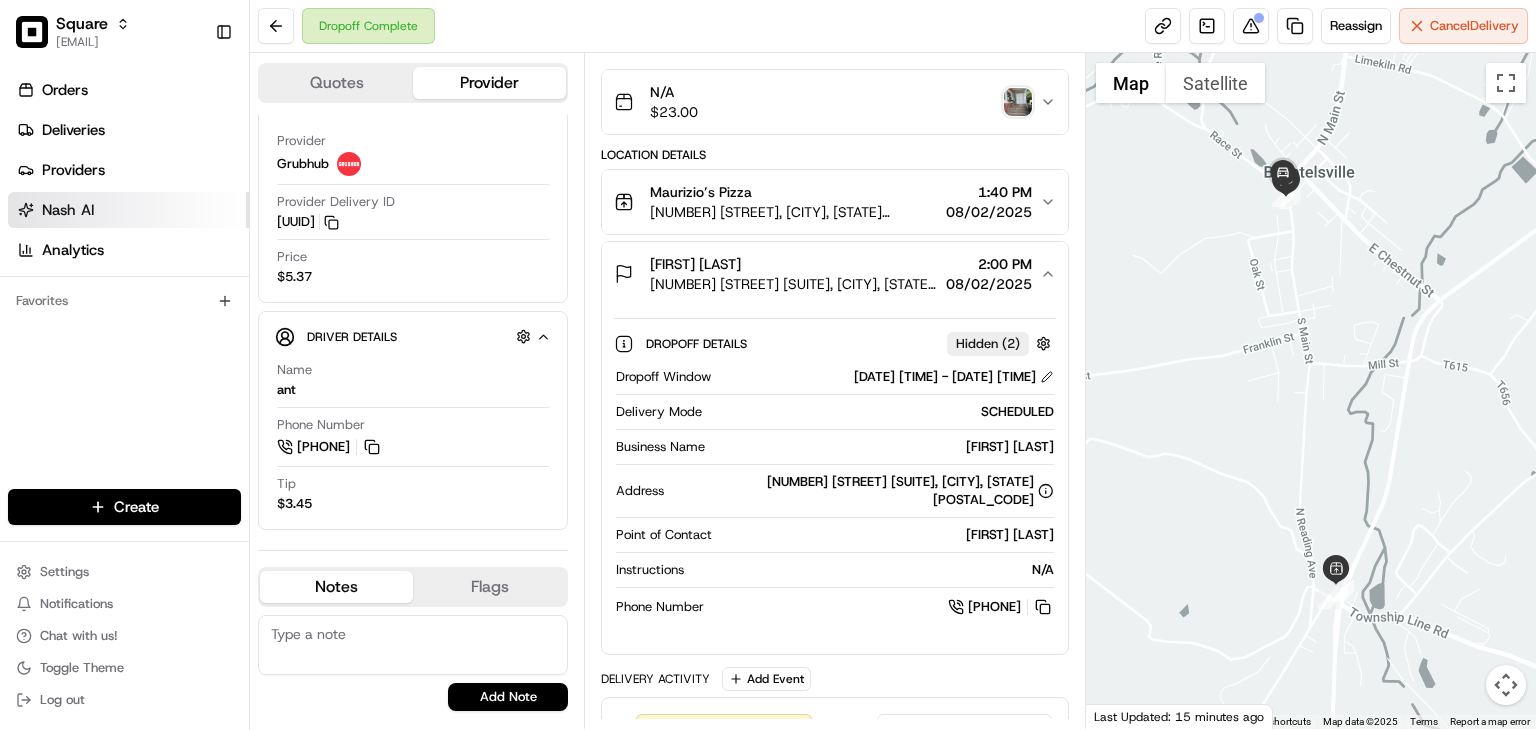 click on "Nash AI" at bounding box center [128, 210] 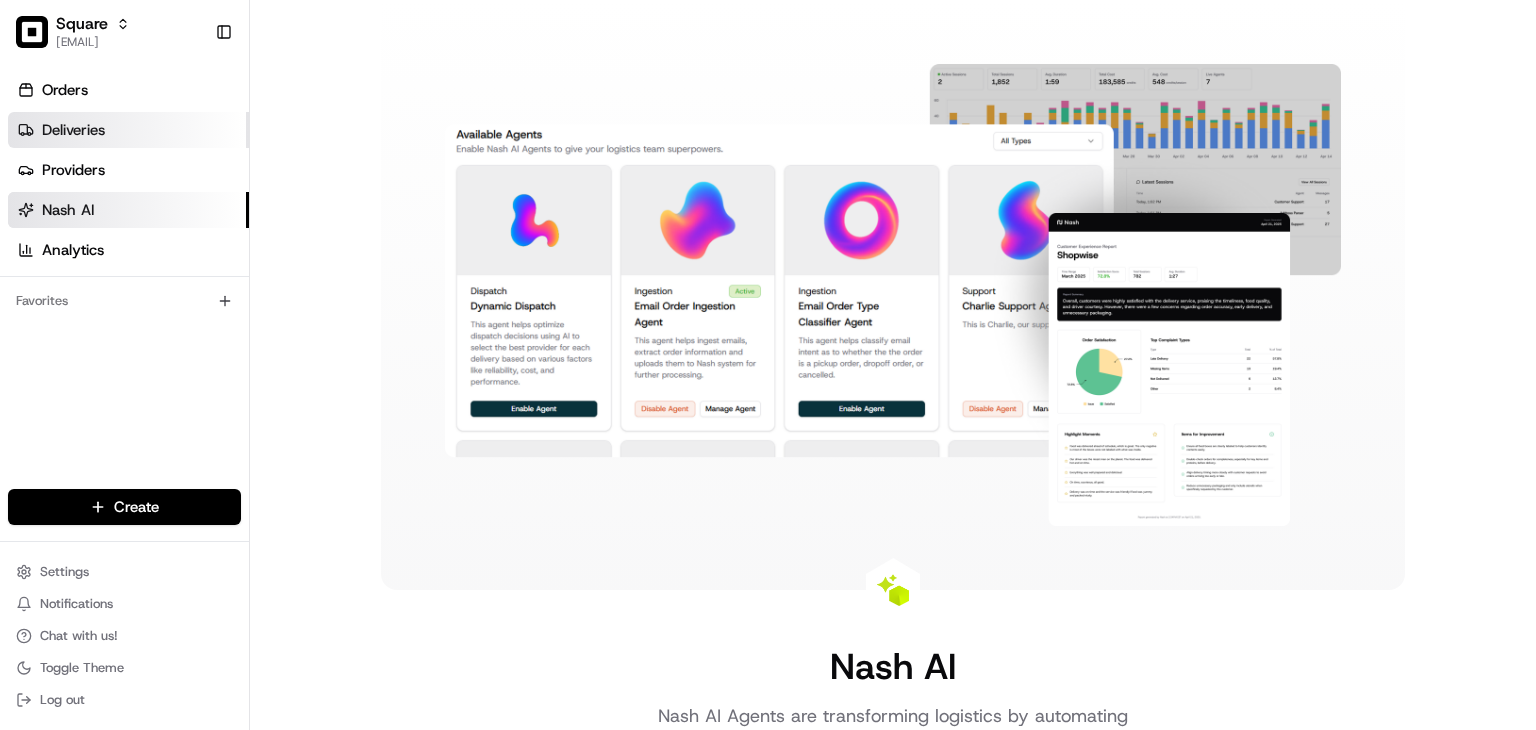 click on "Deliveries" at bounding box center [128, 130] 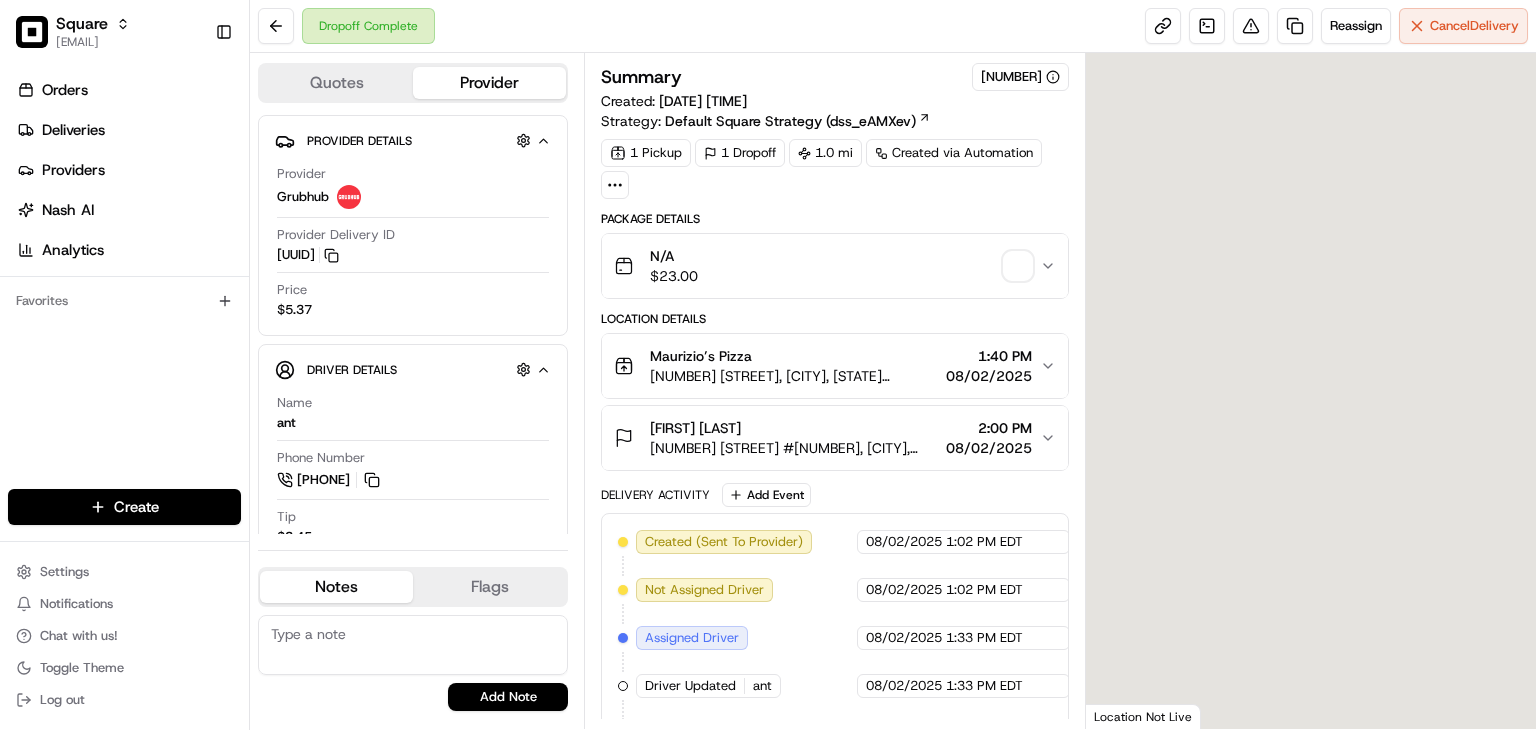 scroll, scrollTop: 0, scrollLeft: 0, axis: both 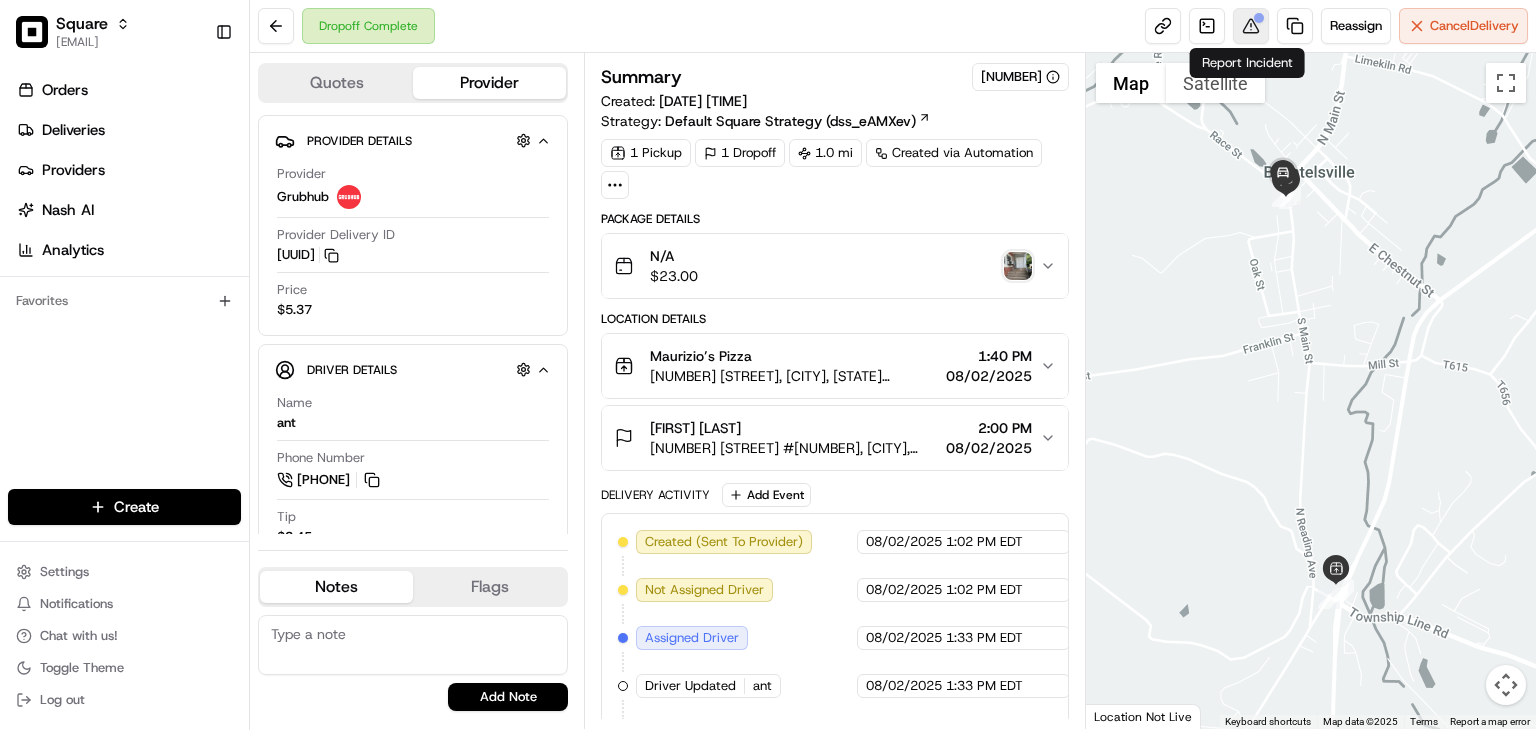 click at bounding box center (1251, 26) 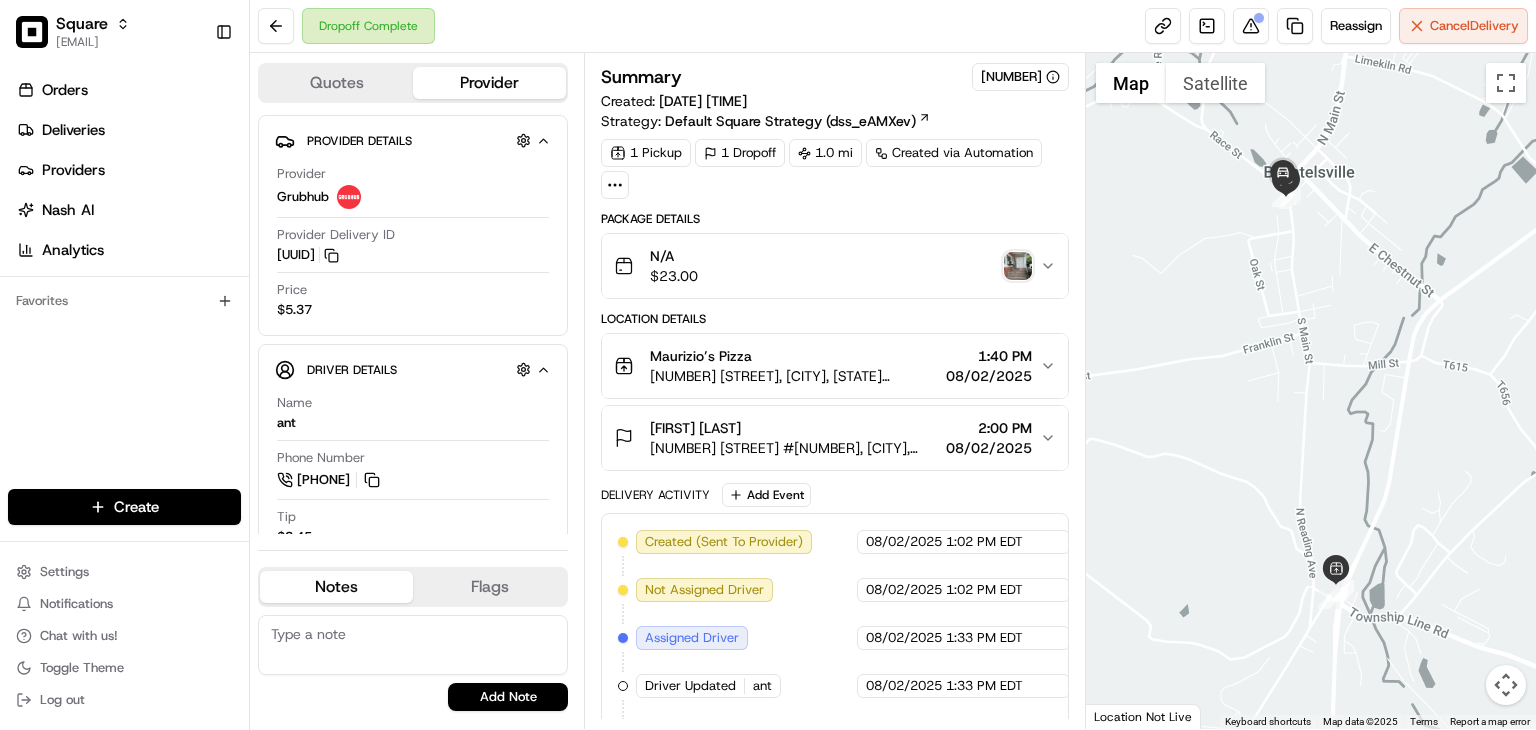 click at bounding box center [413, 645] 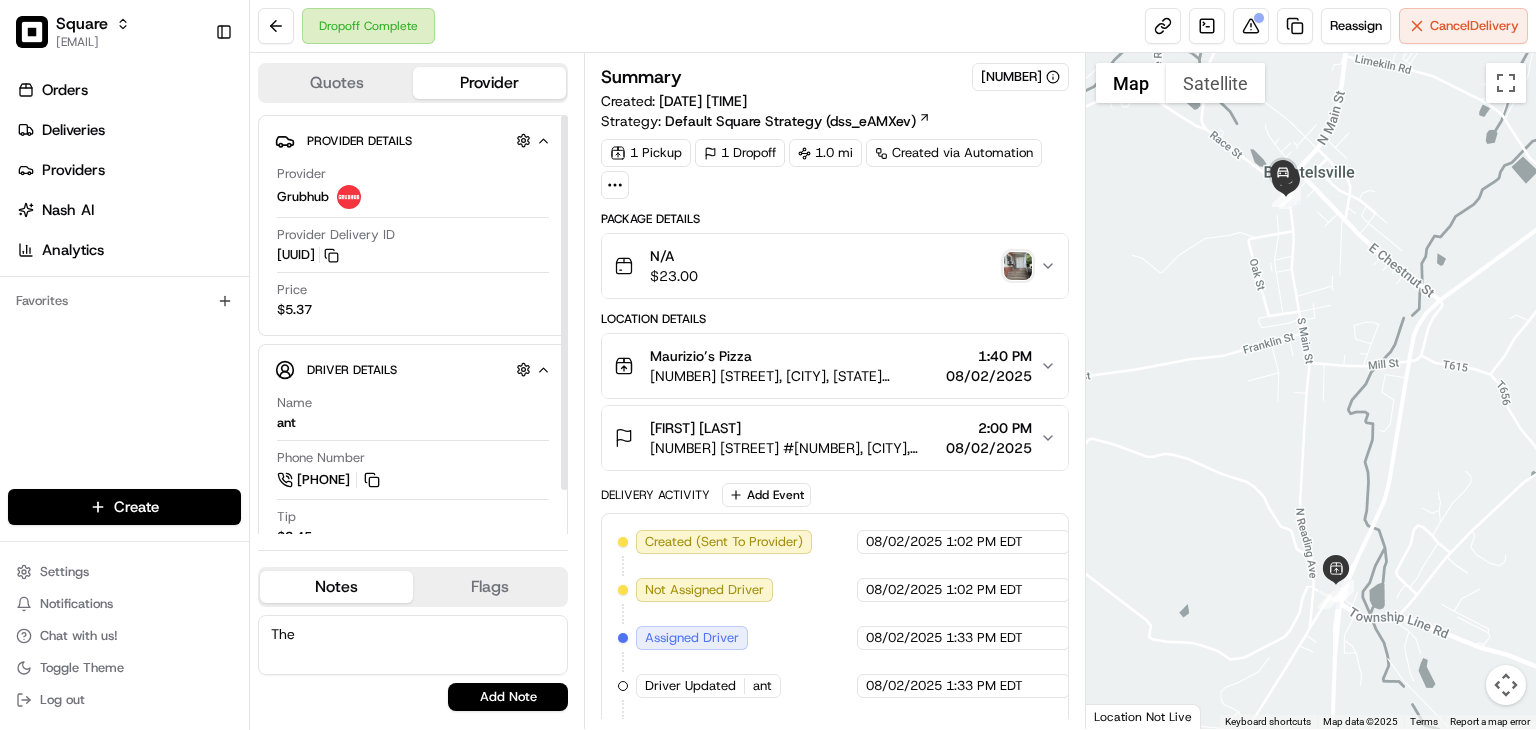 click on "The" at bounding box center (413, 645) 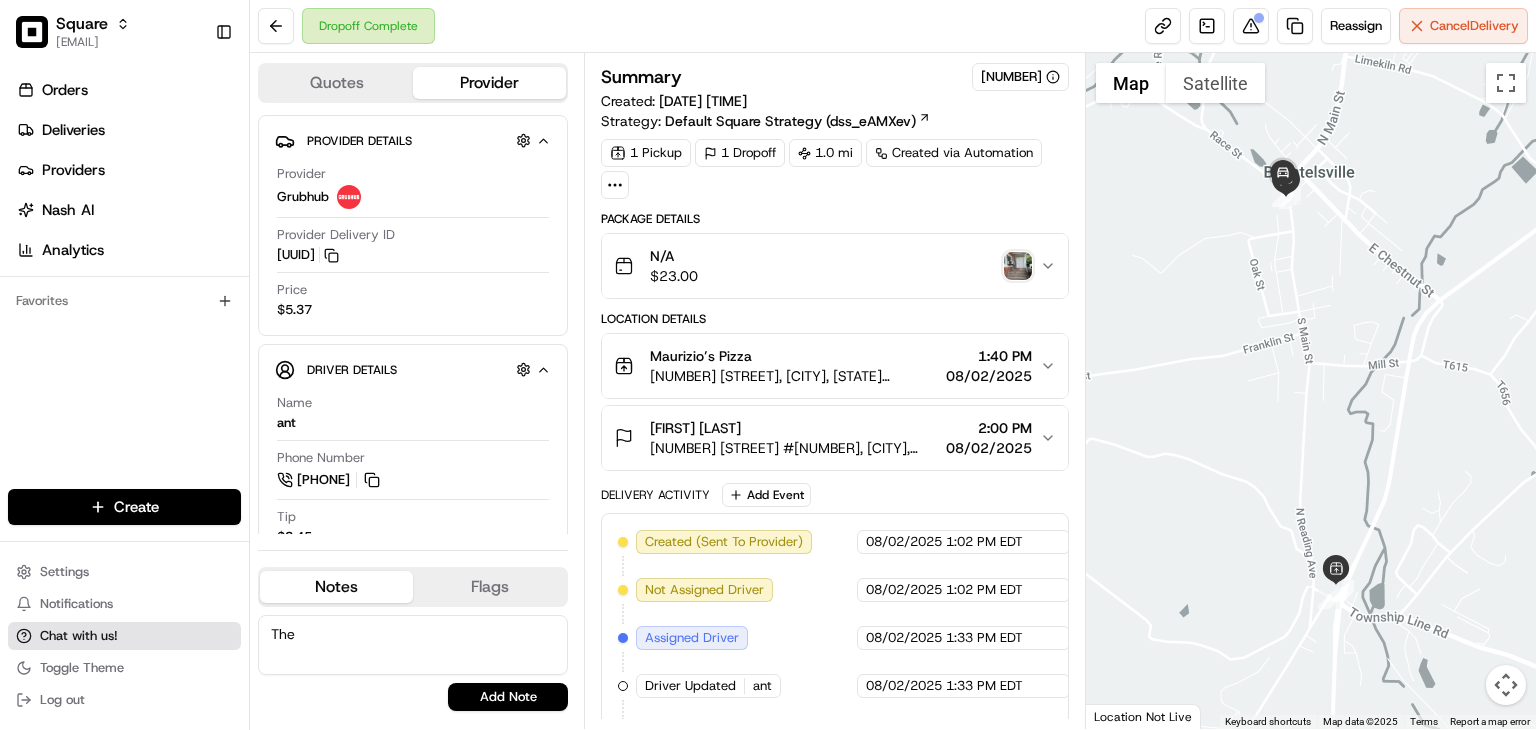 drag, startPoint x: 348, startPoint y: 634, endPoint x: 180, endPoint y: 627, distance: 168.14577 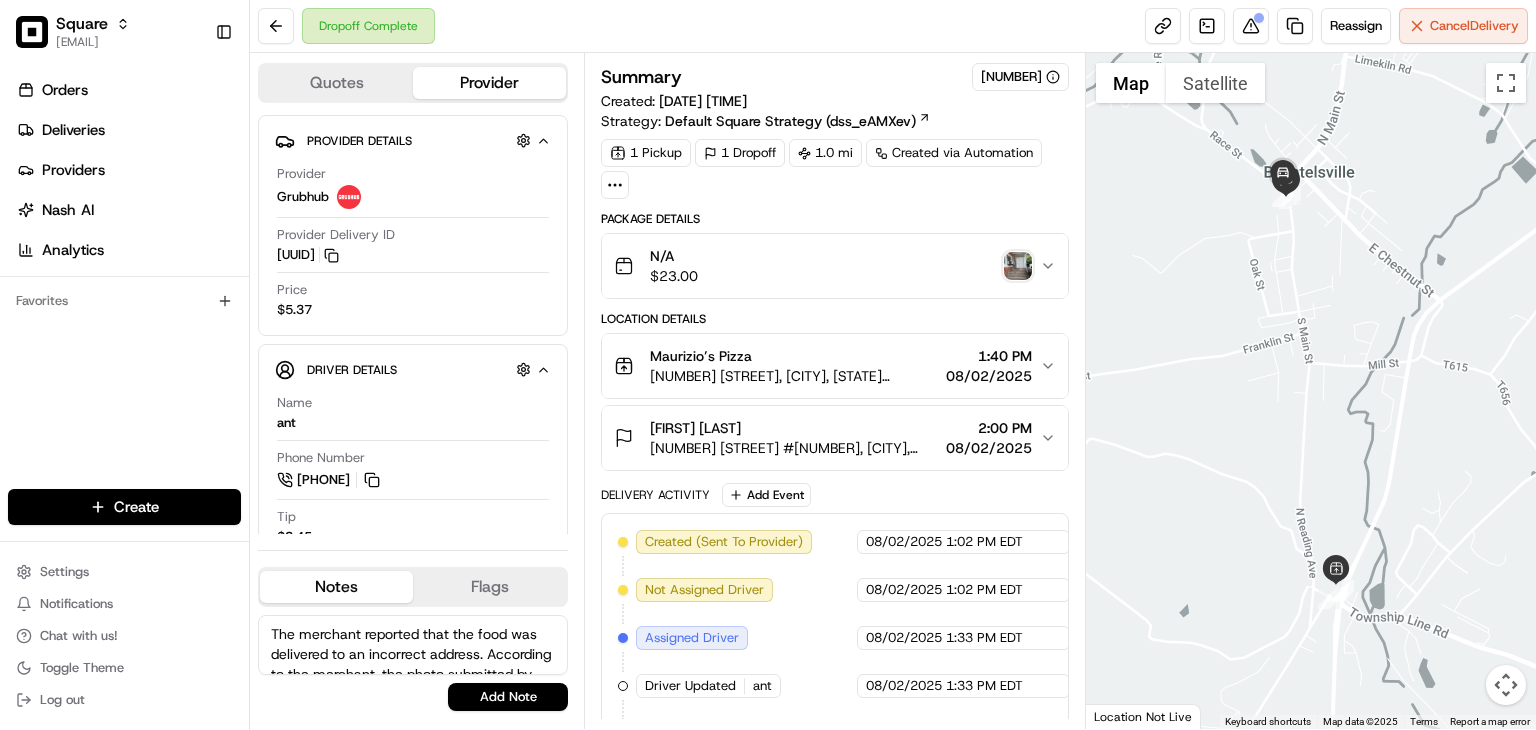 scroll, scrollTop: 48, scrollLeft: 0, axis: vertical 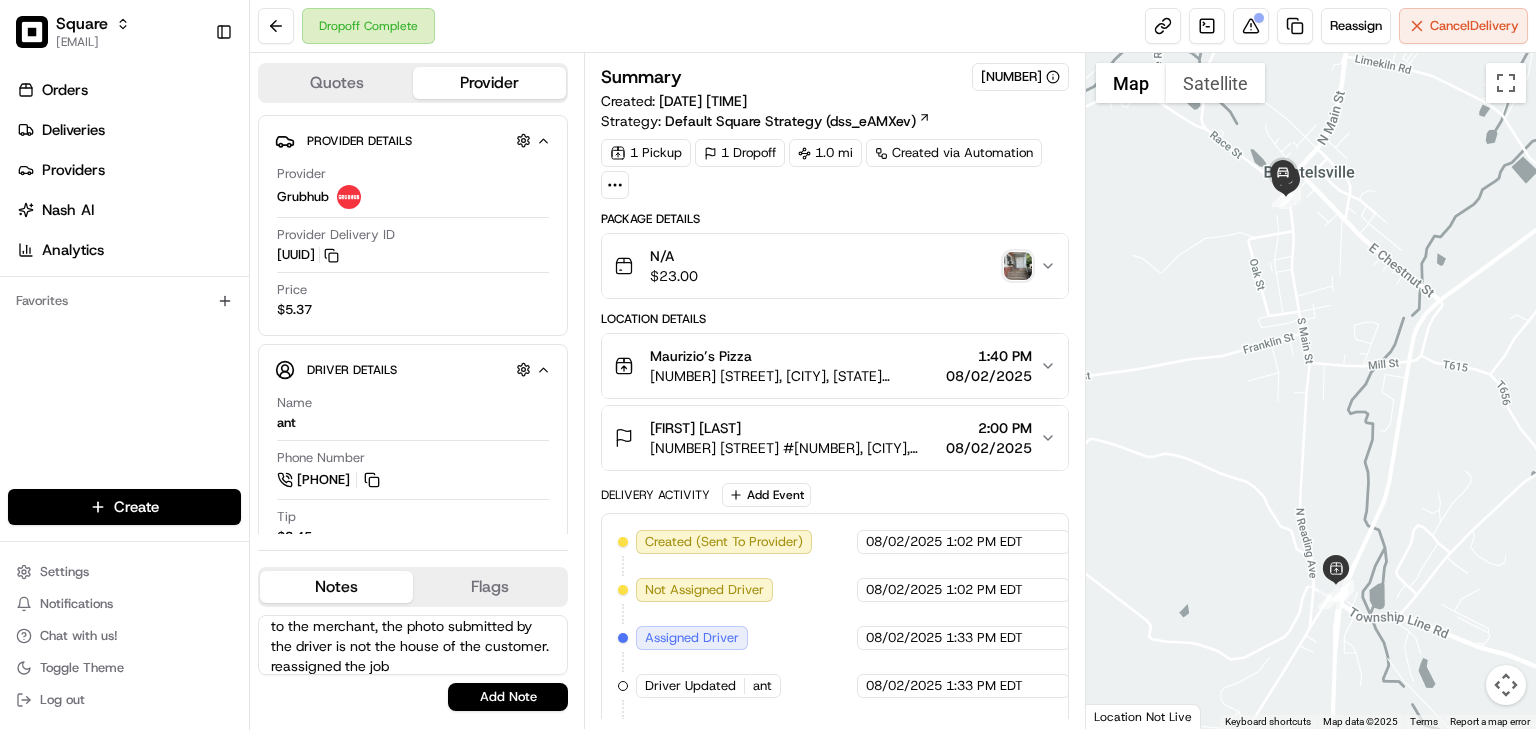 click on "The merchant reported that the food was delivered to an incorrect address. According to the merchant, the photo submitted by the driver is not the house of the customer. reassigned the job" at bounding box center [413, 645] 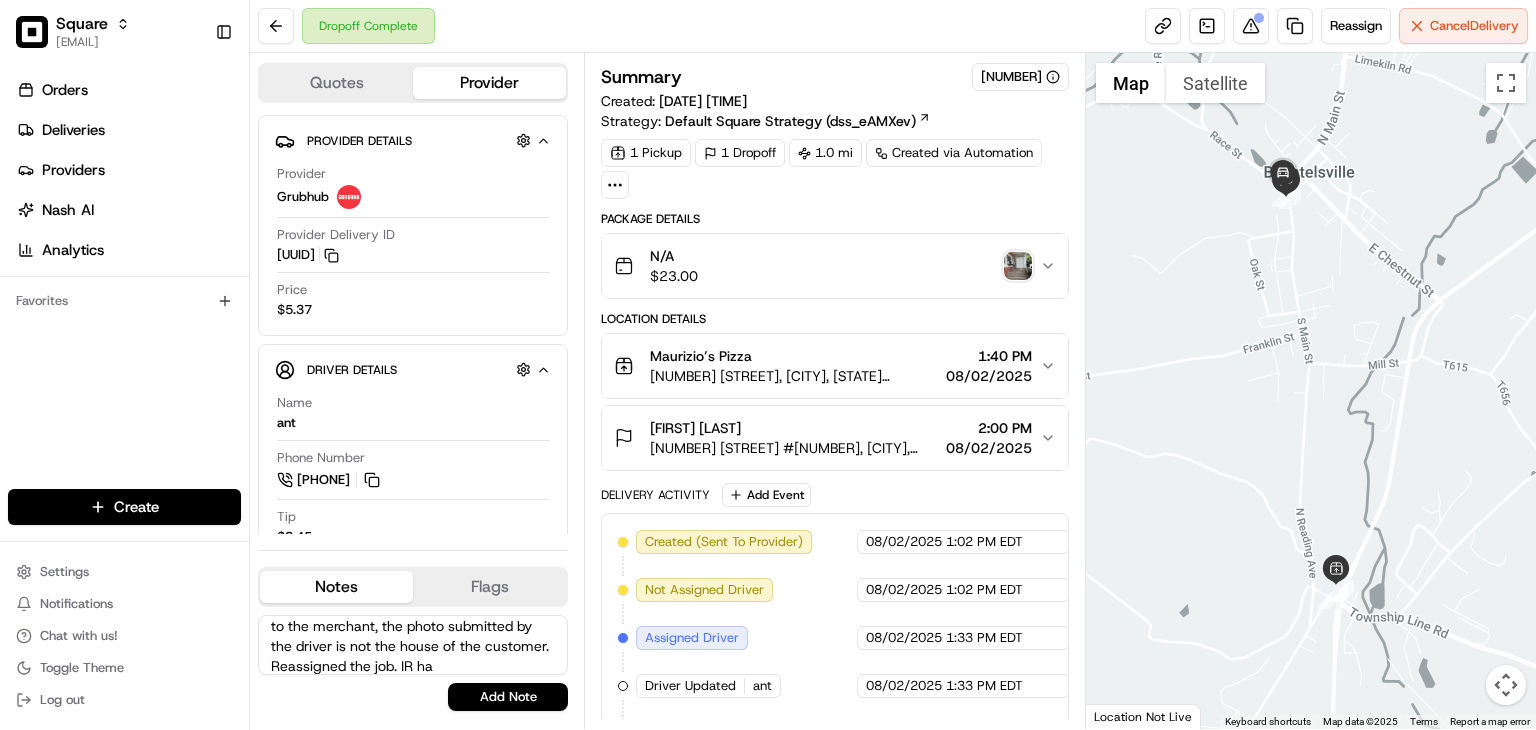 scroll, scrollTop: 68, scrollLeft: 0, axis: vertical 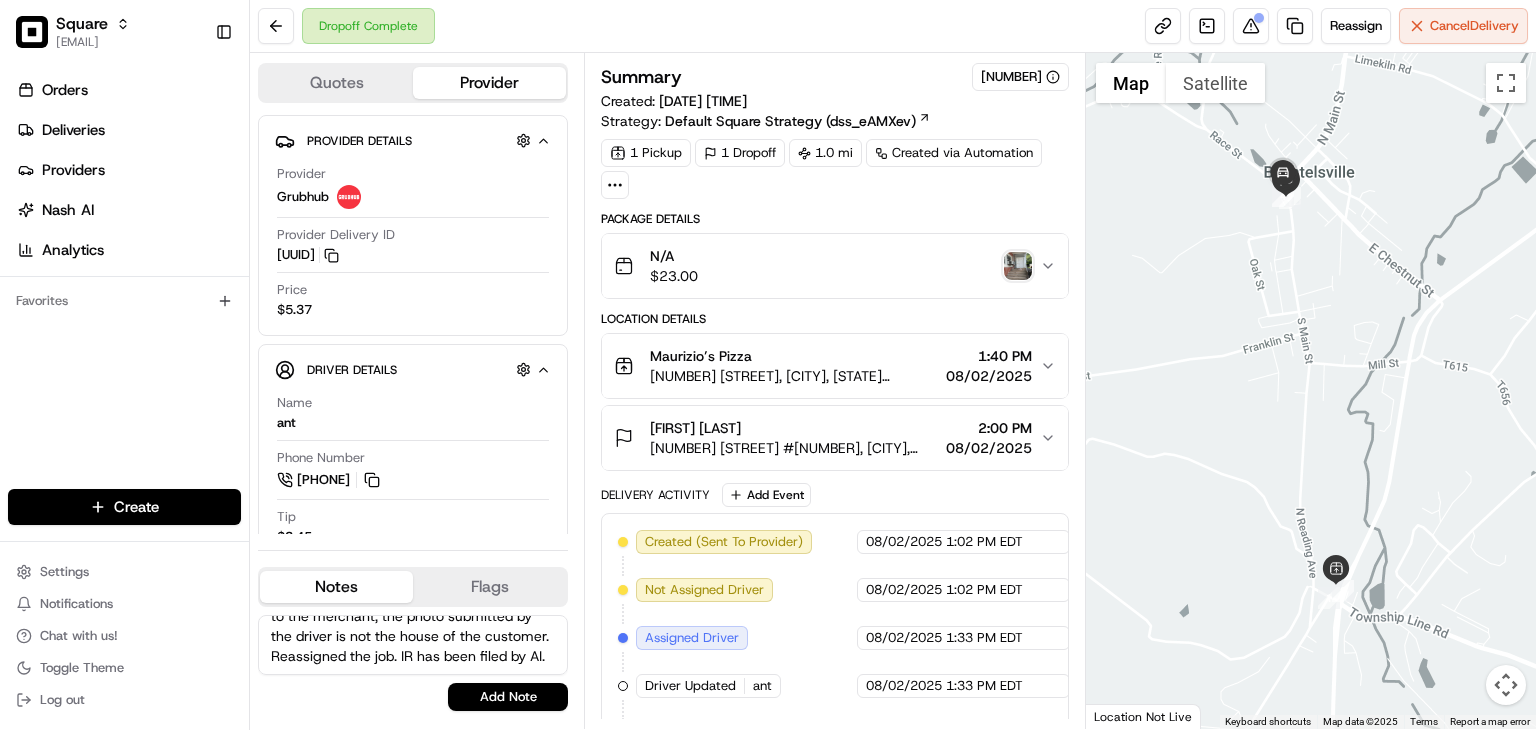 click on "The merchant reported that the food was delivered to an incorrect address. According to the merchant, the photo submitted by the driver is not the house of the customer. Reassigned the job. IR has been filed by AI." at bounding box center [413, 645] 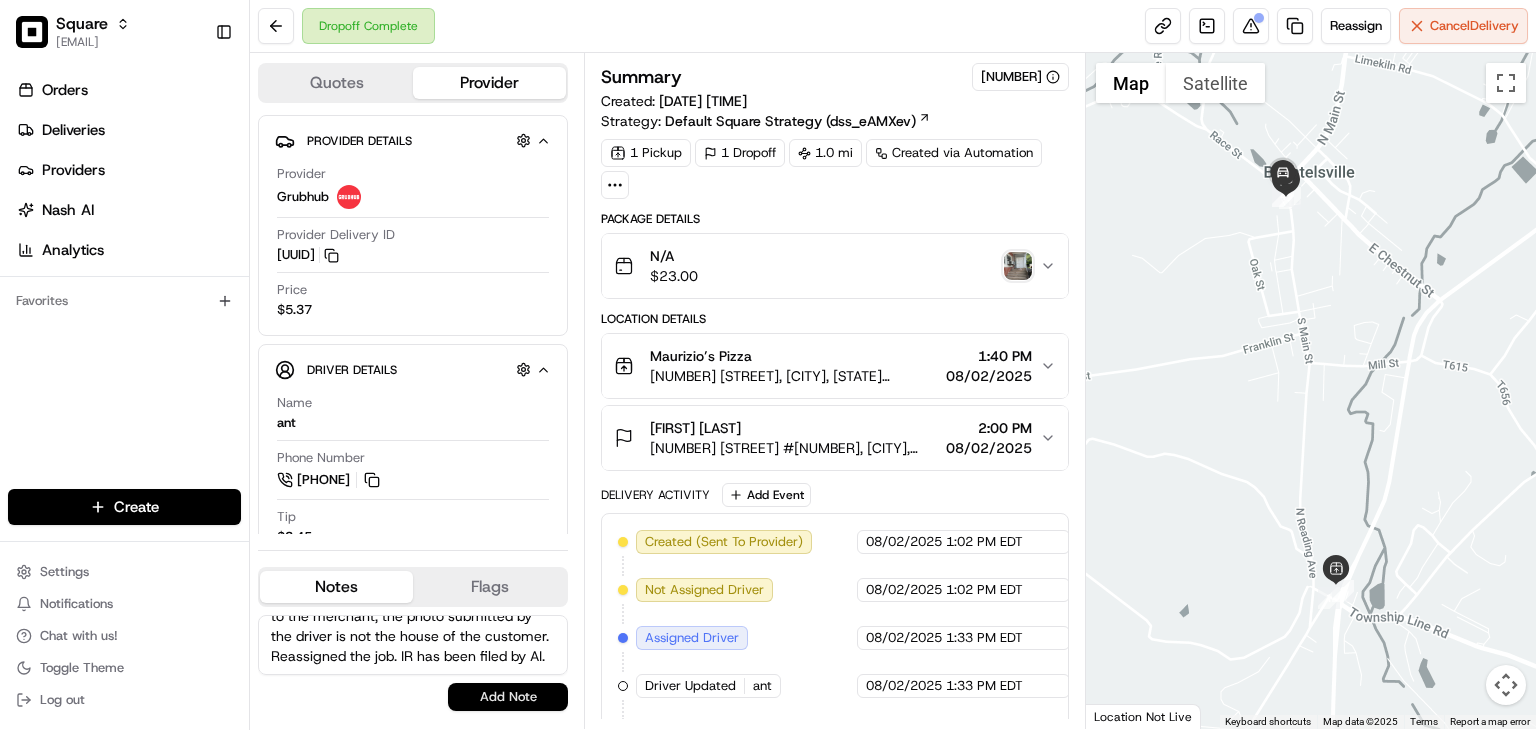 type on "The merchant reported that the food was delivered to an incorrect address. According to the merchant, the photo submitted by the driver is not the house of the customer. Reassigned the job. IR has been filed by AI." 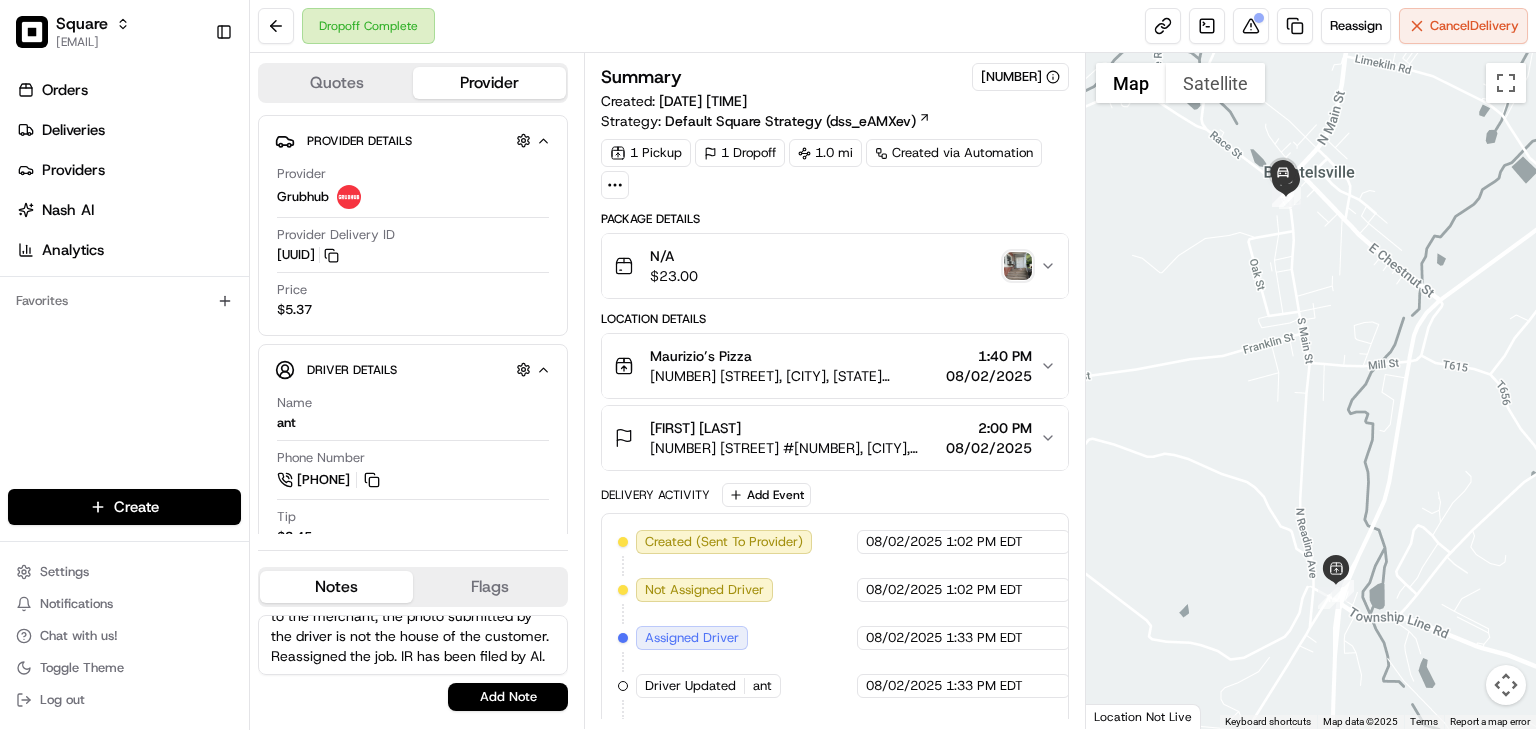 drag, startPoint x: 498, startPoint y: 697, endPoint x: 349, endPoint y: 665, distance: 152.3975 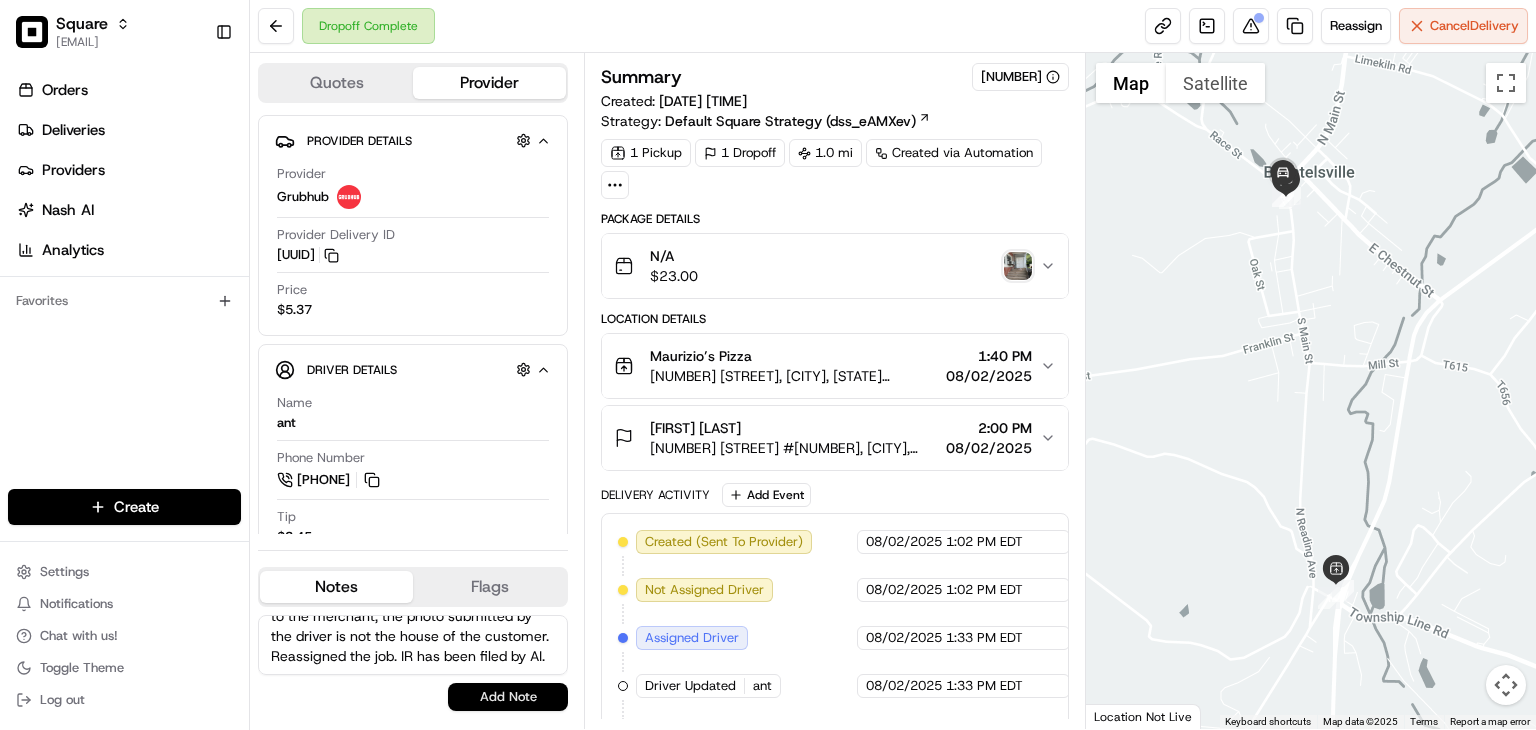 click on "Add Note" at bounding box center (508, 697) 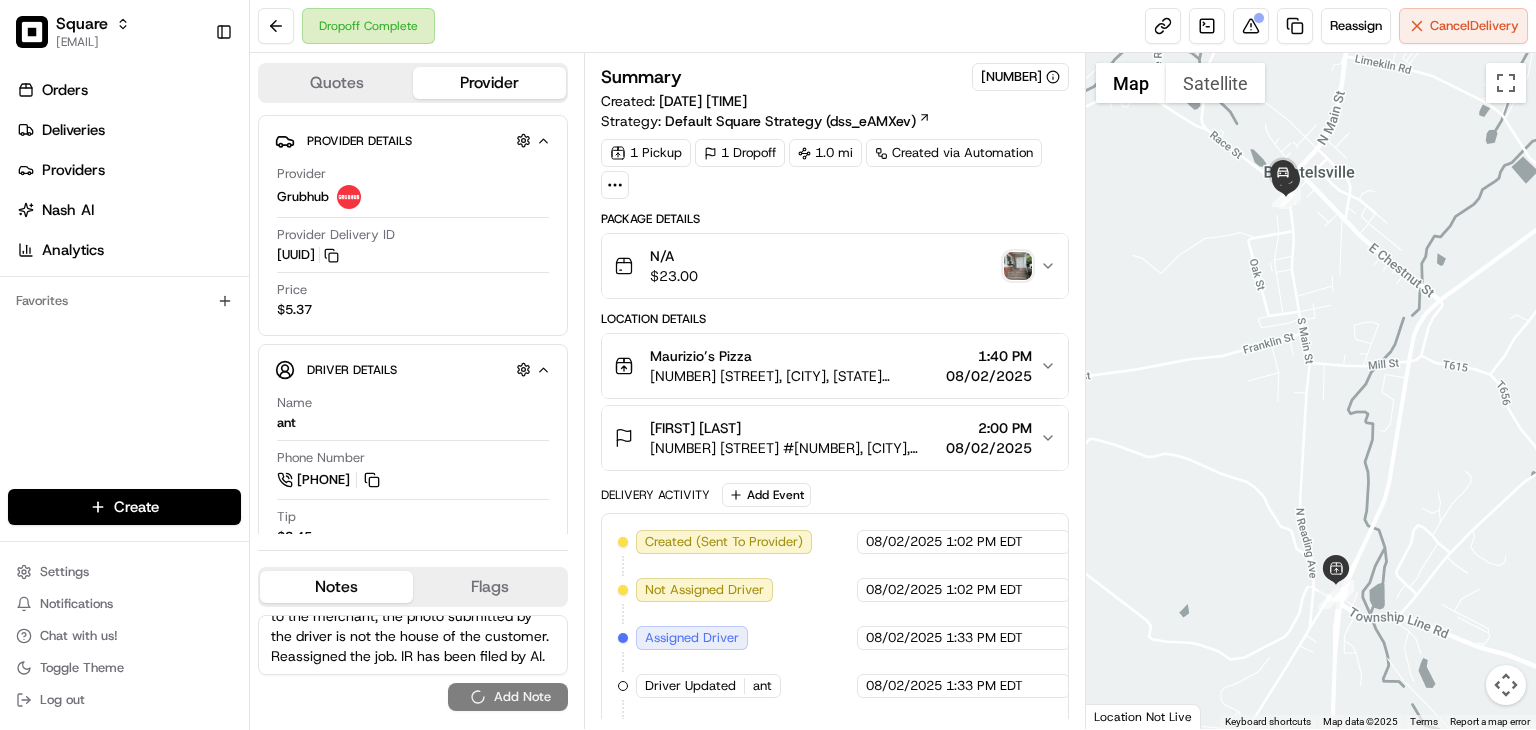 type 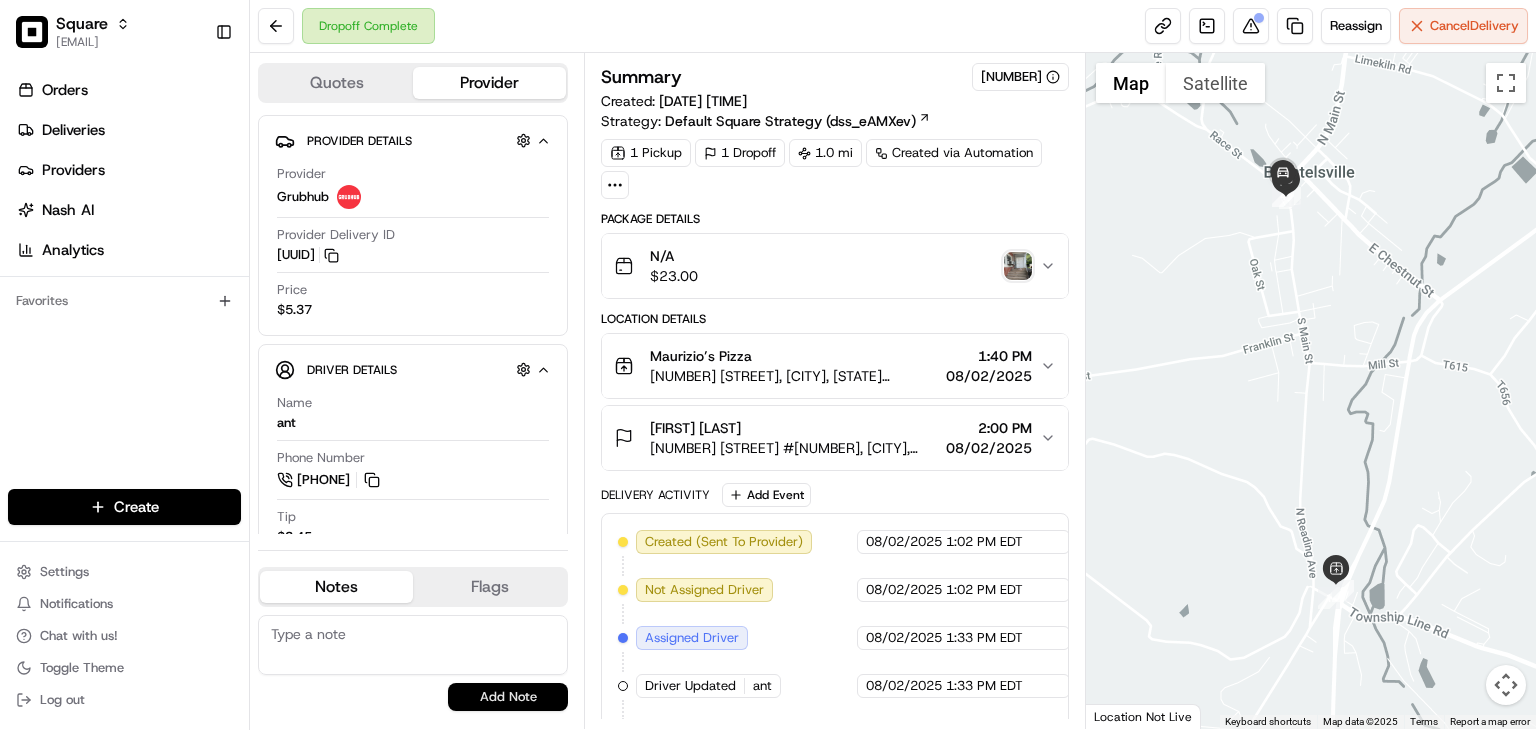 scroll, scrollTop: 0, scrollLeft: 0, axis: both 